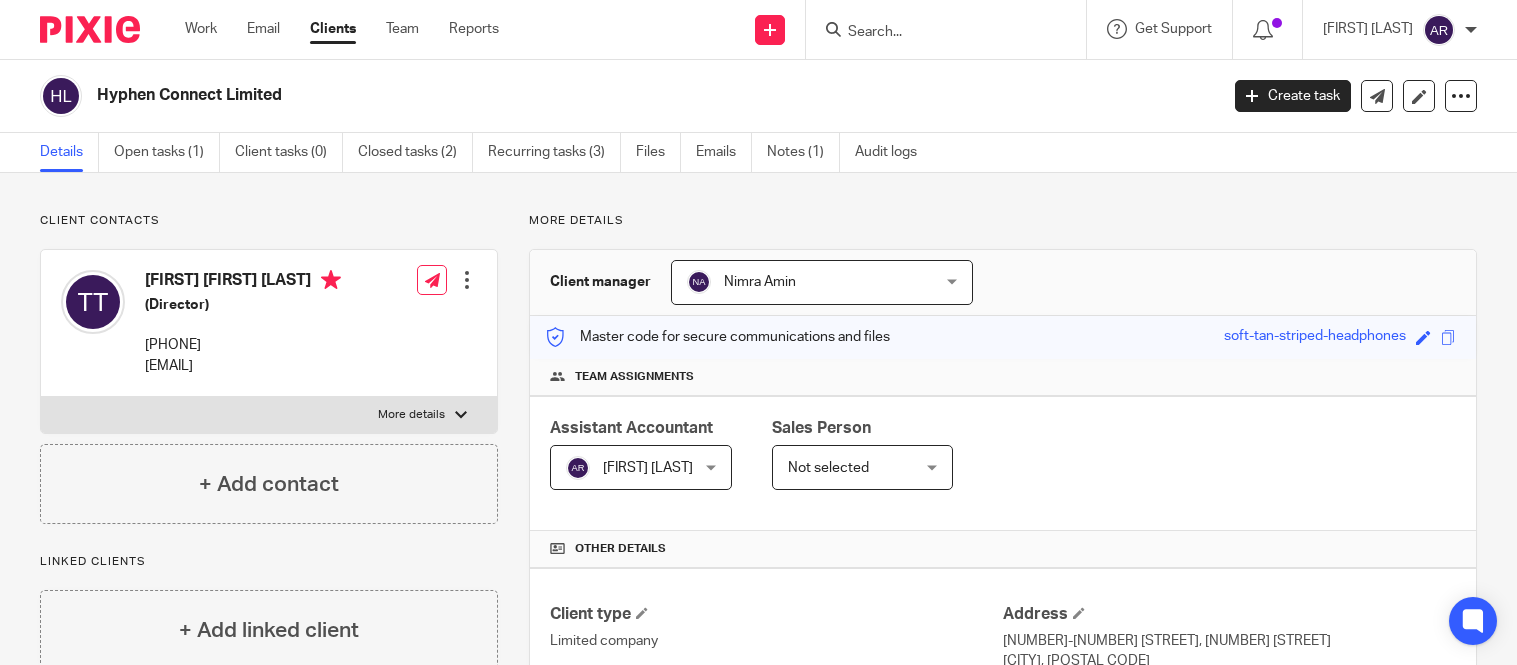 scroll, scrollTop: 0, scrollLeft: 0, axis: both 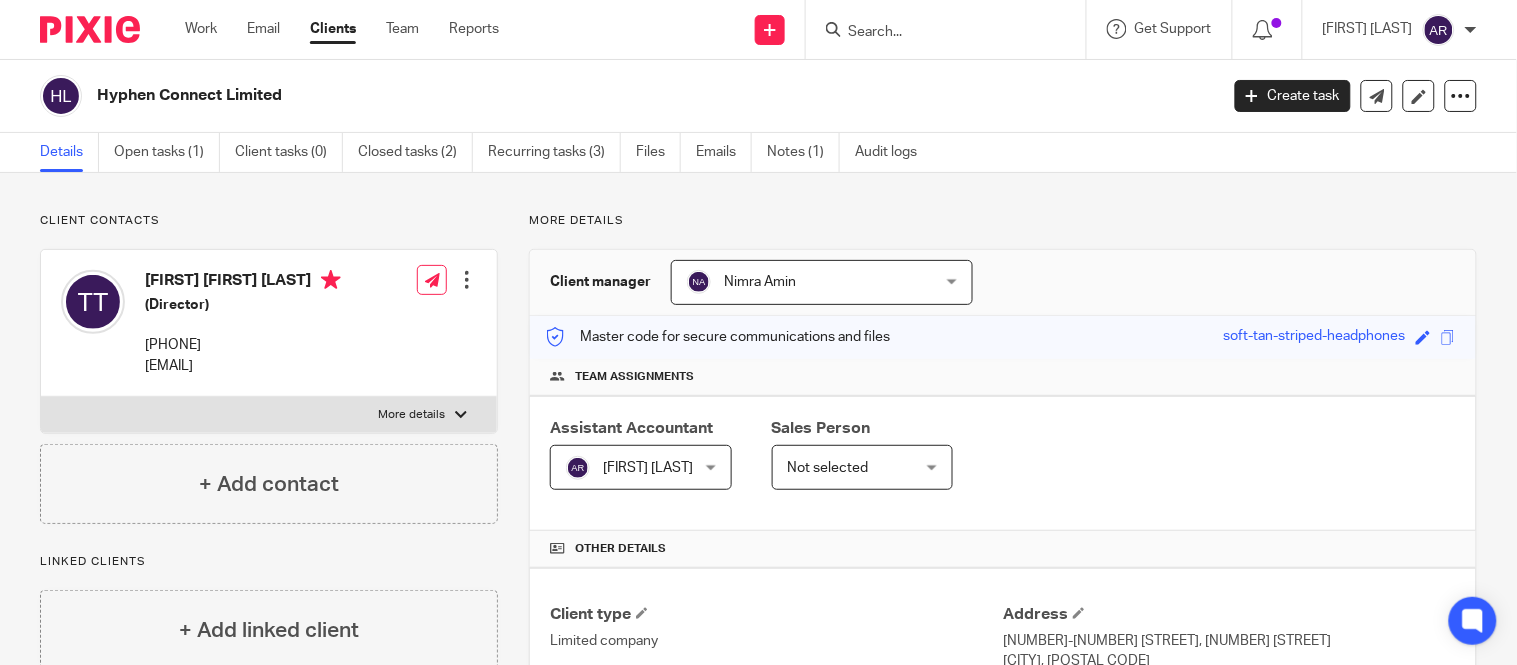 click at bounding box center (936, 33) 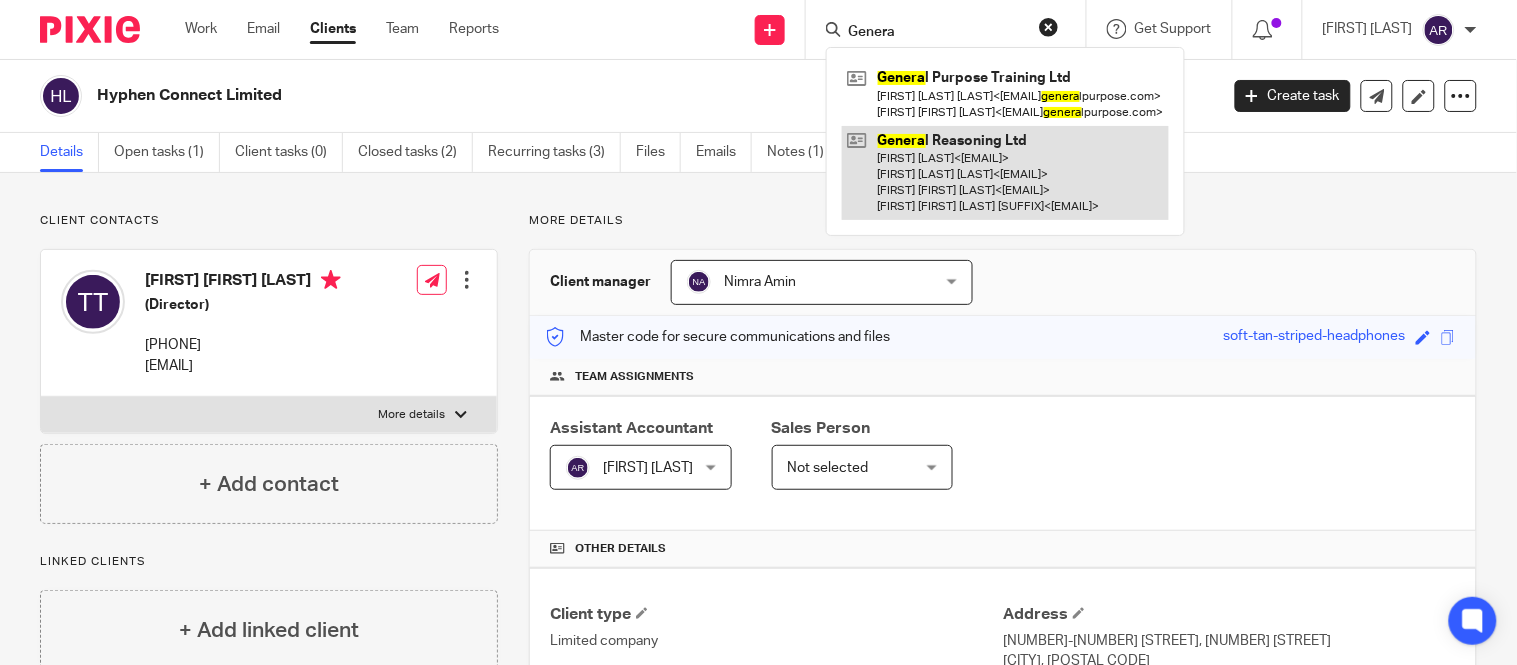 type on "Genera" 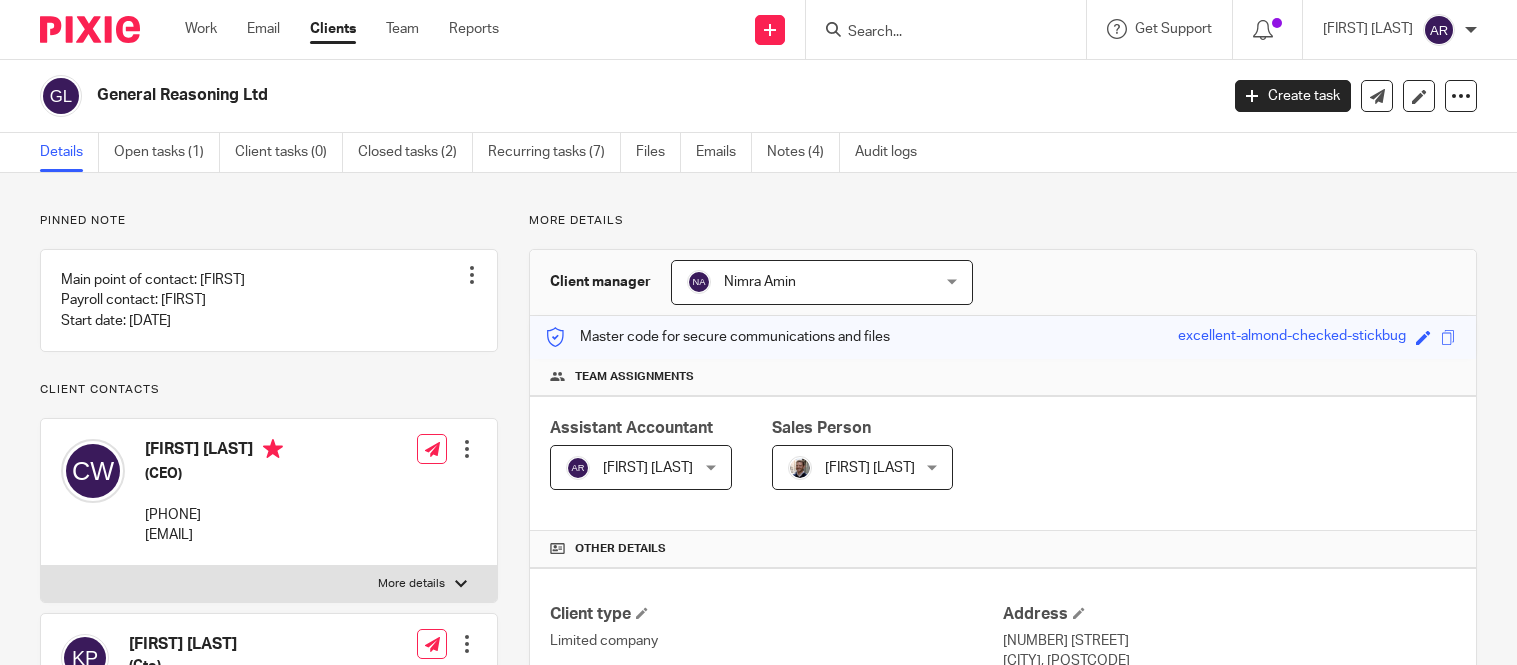 scroll, scrollTop: 0, scrollLeft: 0, axis: both 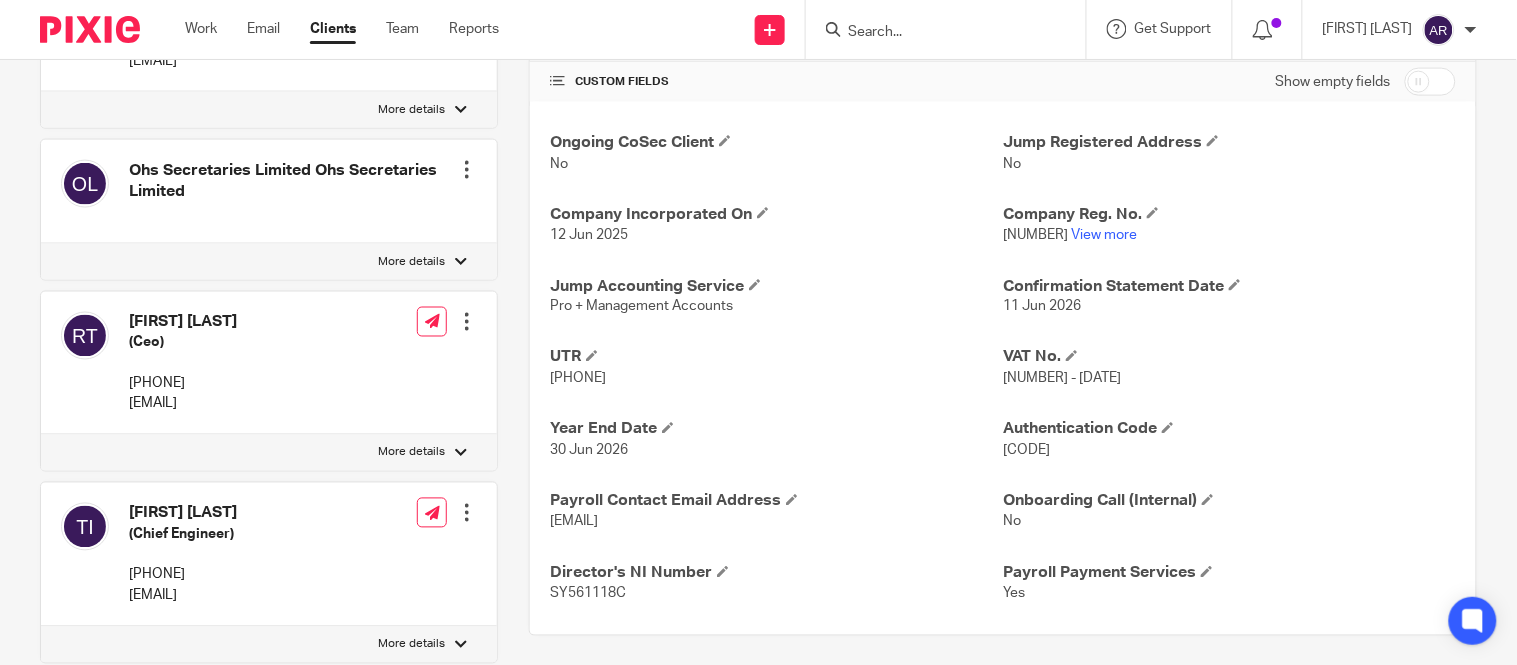 click at bounding box center [1430, 82] 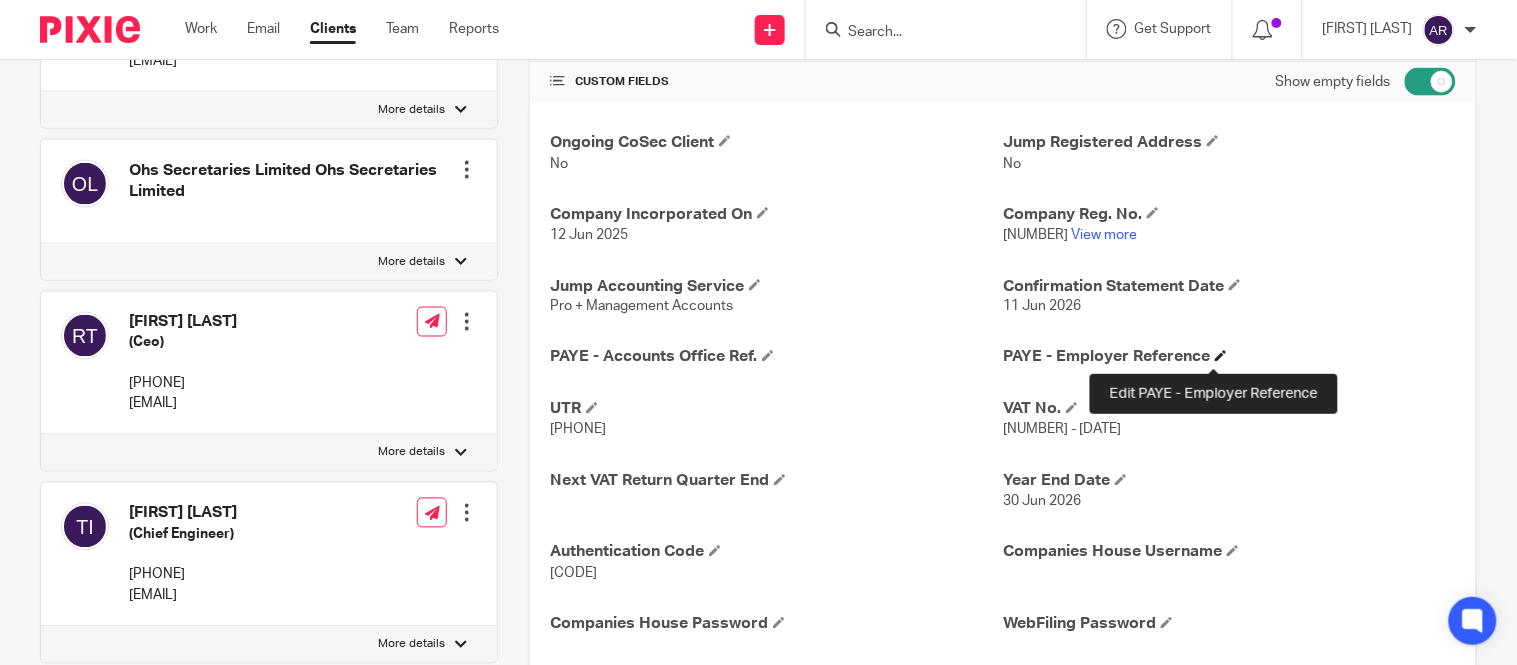 click at bounding box center (1221, 356) 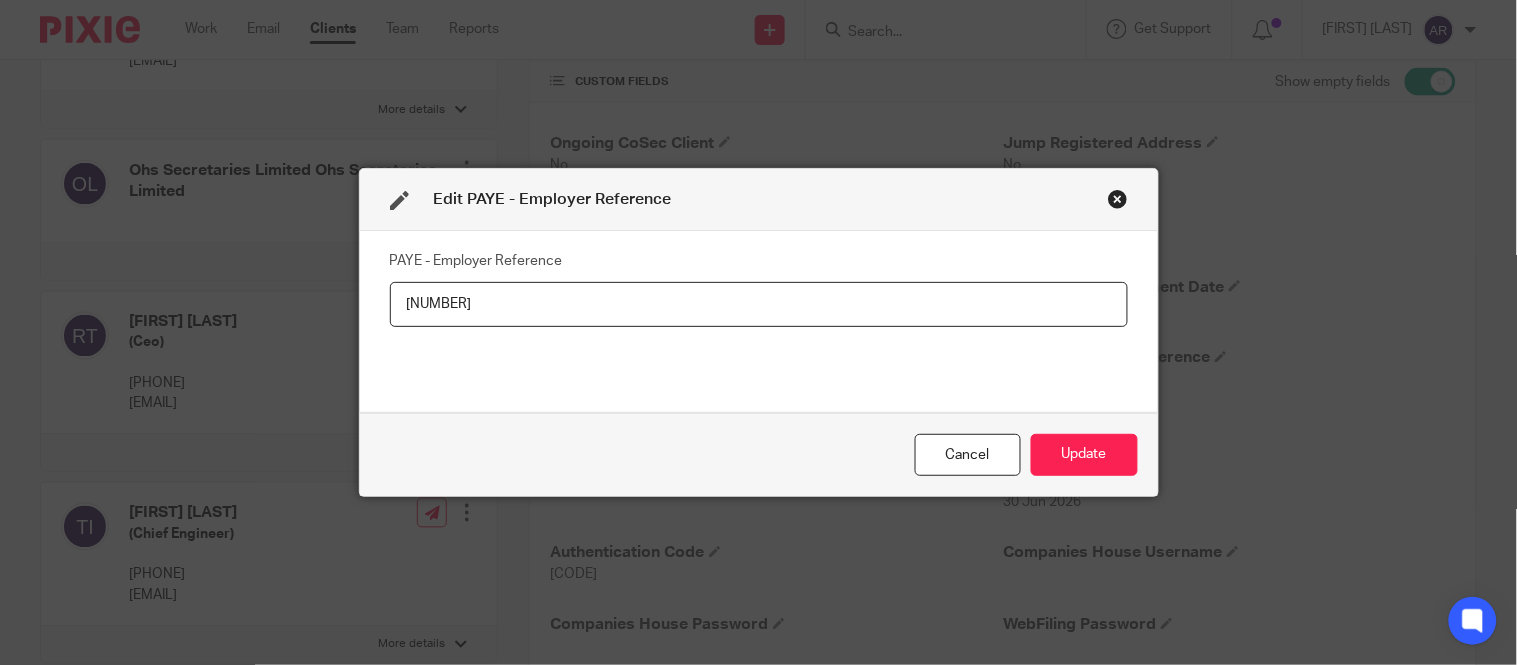 type on "120/RE" 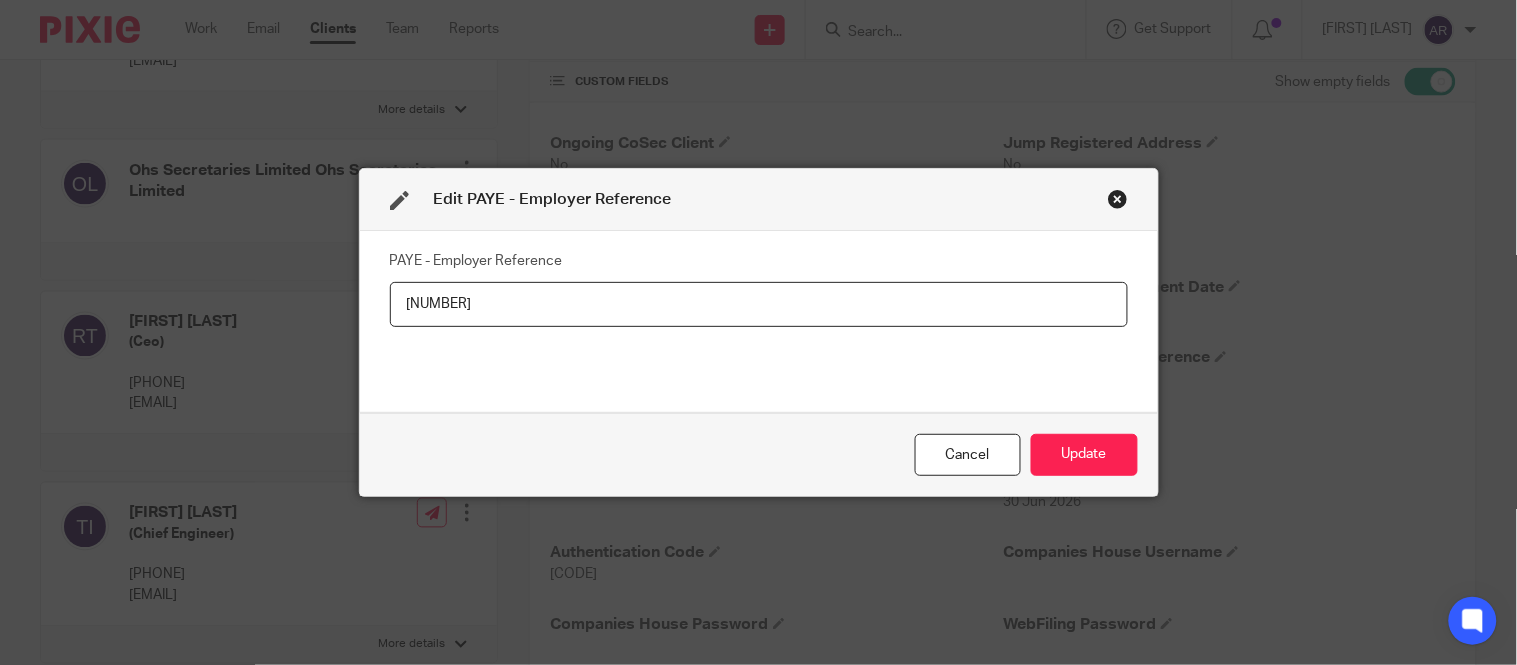 type 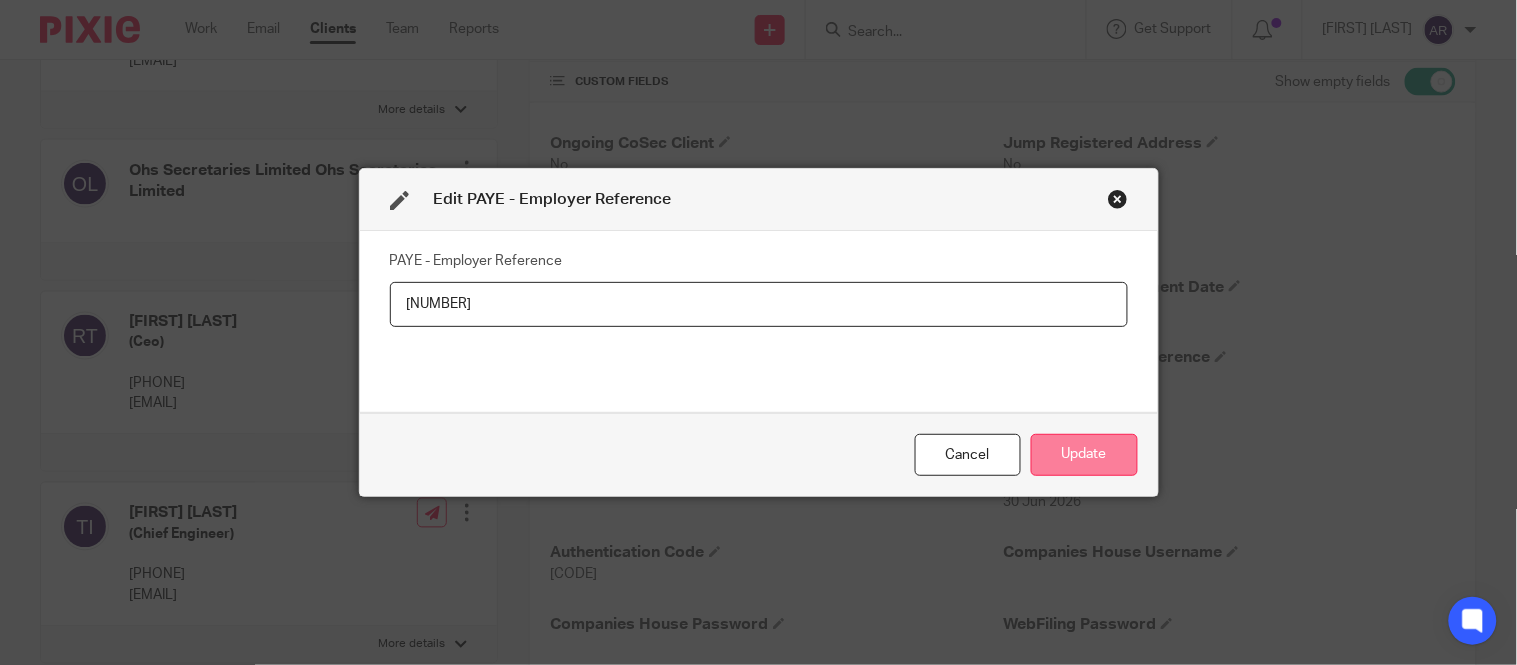 click on "Update" at bounding box center [1084, 455] 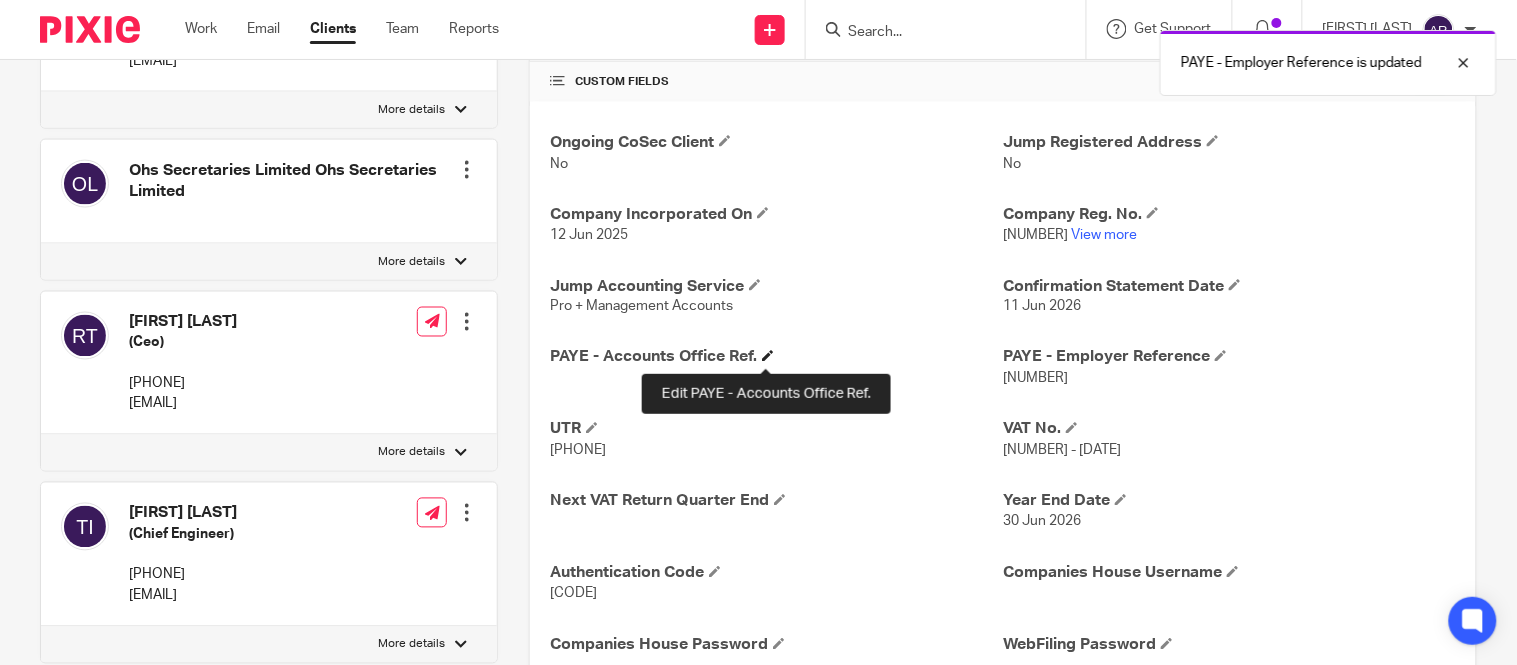 click at bounding box center (768, 356) 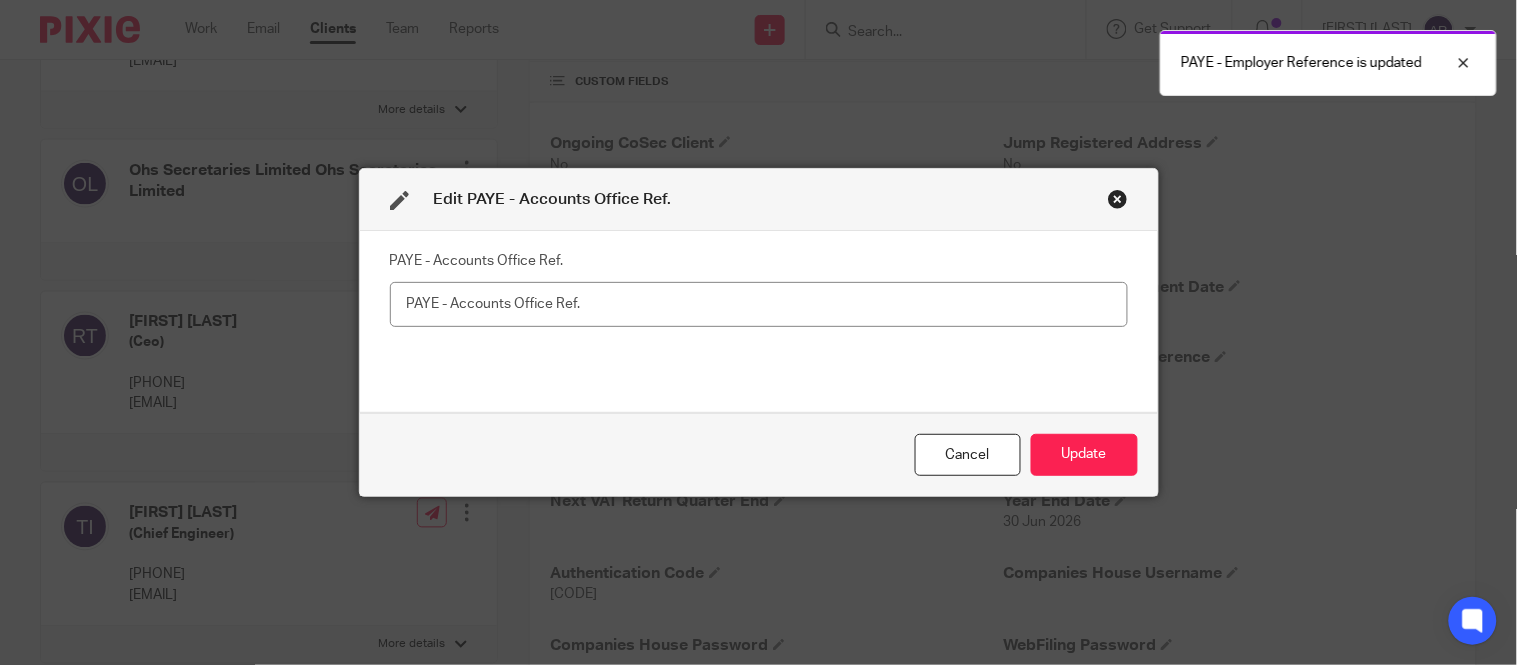 click at bounding box center [759, 304] 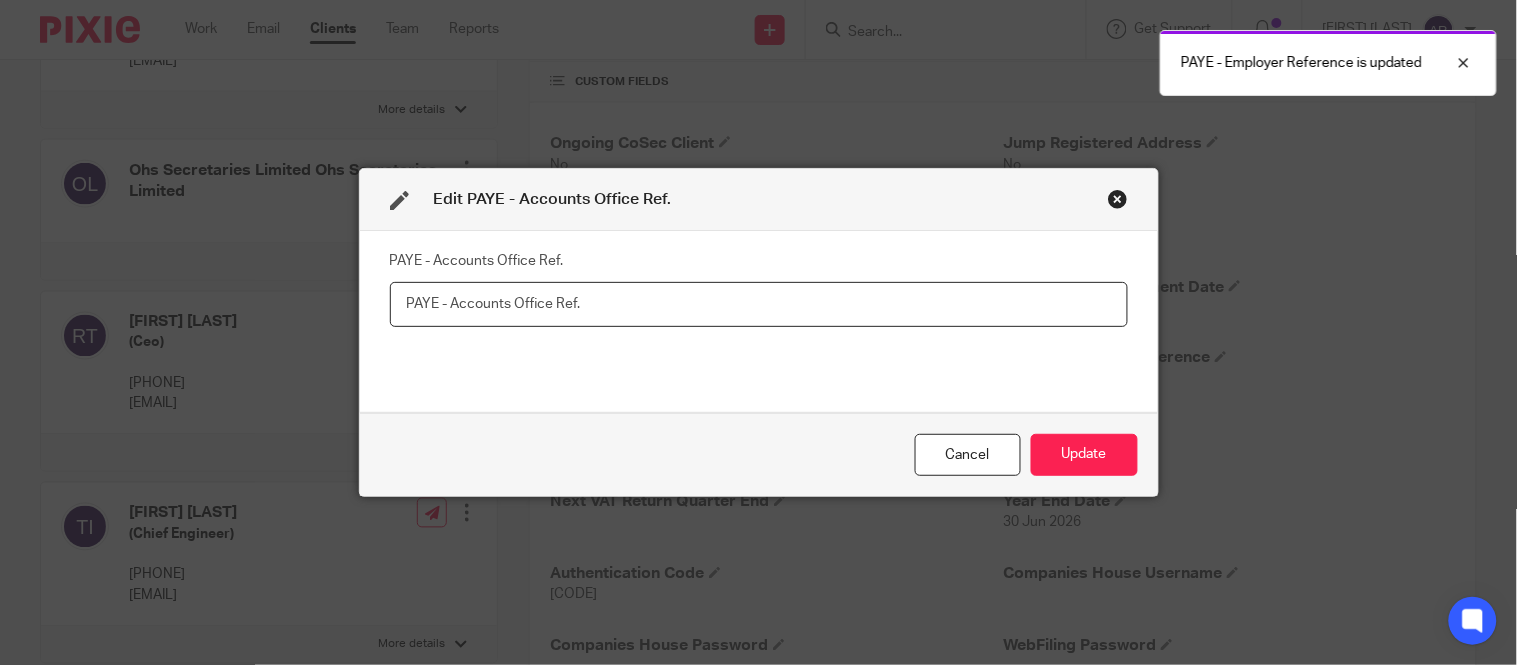 click at bounding box center [759, 304] 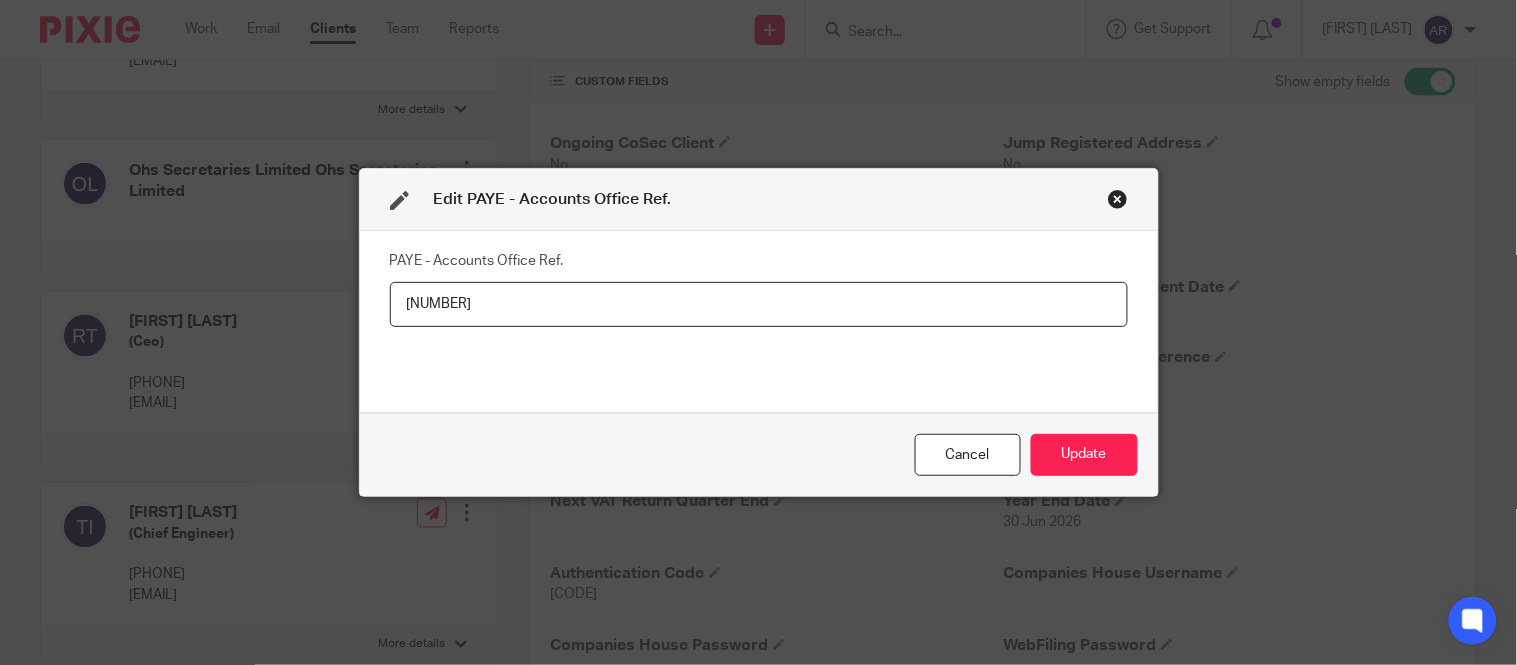 click on "120PN03564096" at bounding box center (759, 304) 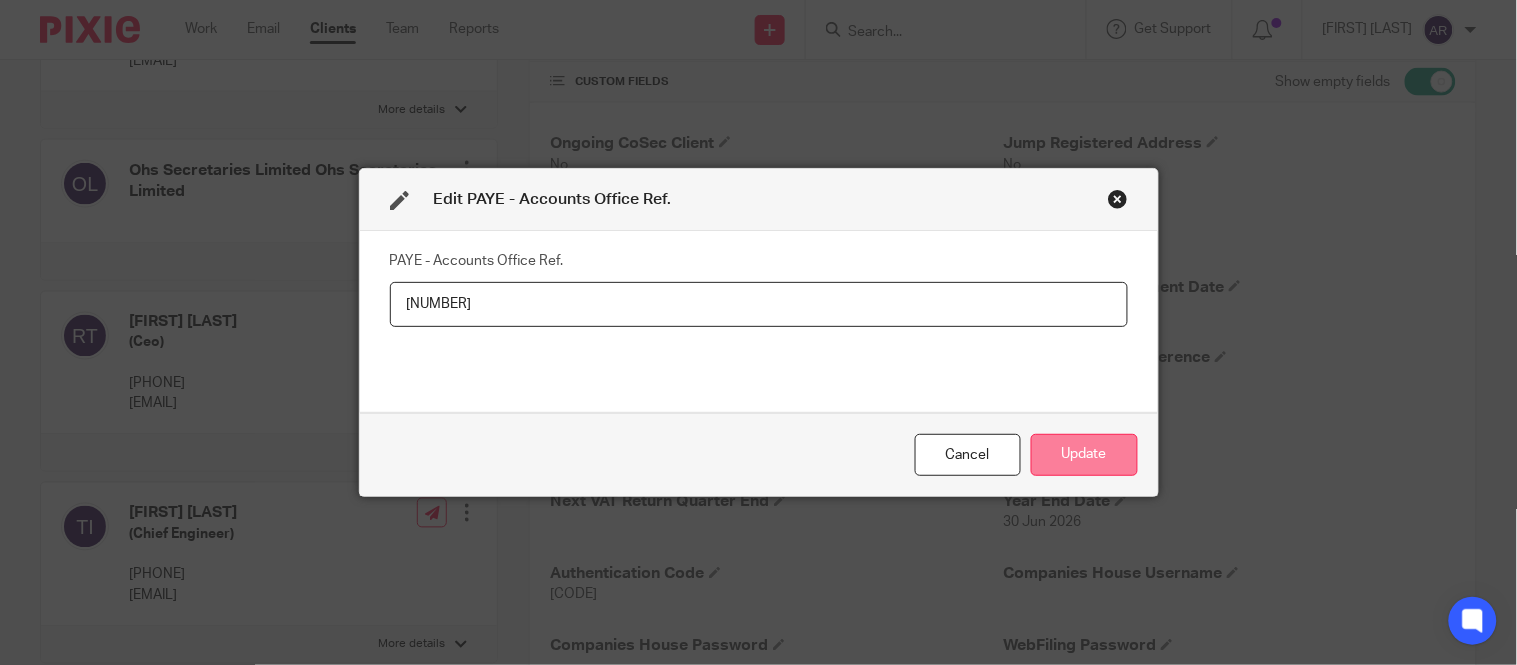 type on "120PN03564096" 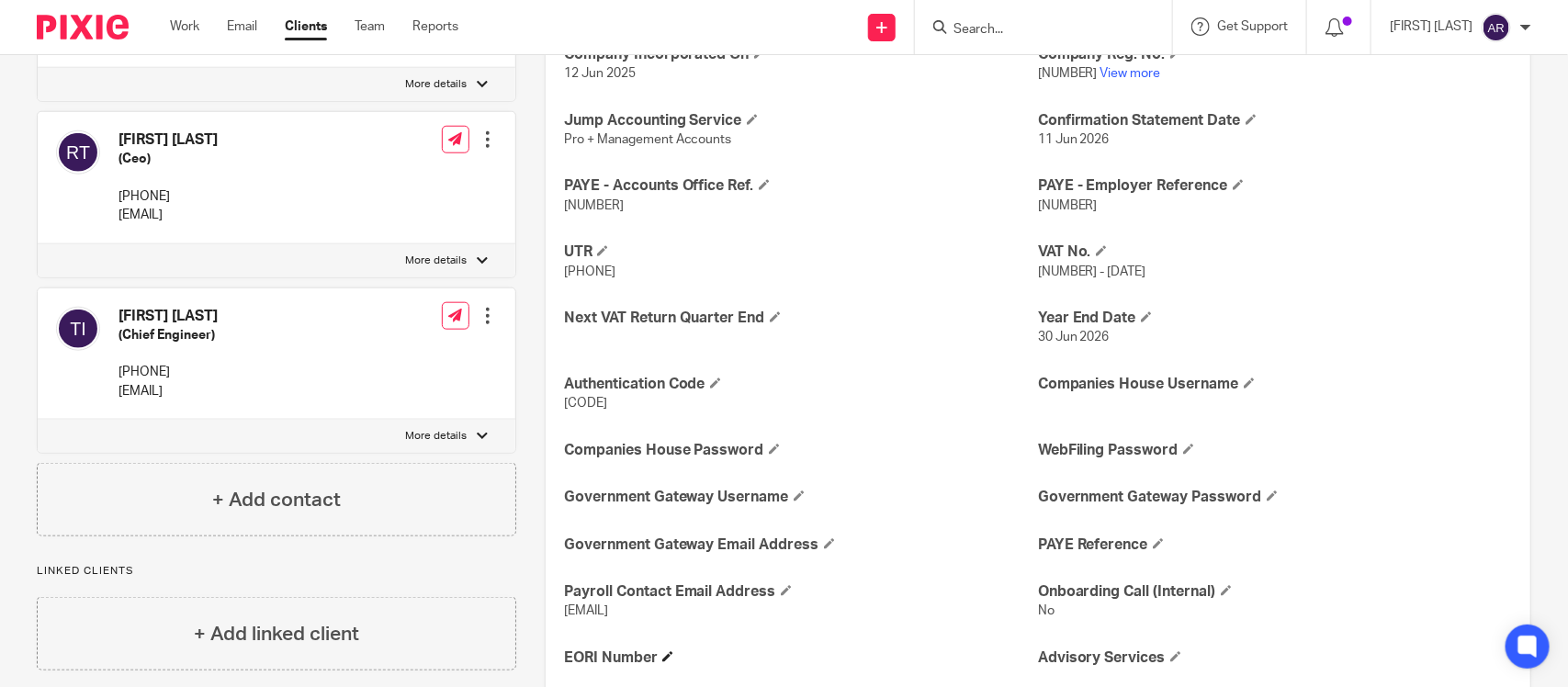 scroll, scrollTop: 730, scrollLeft: 0, axis: vertical 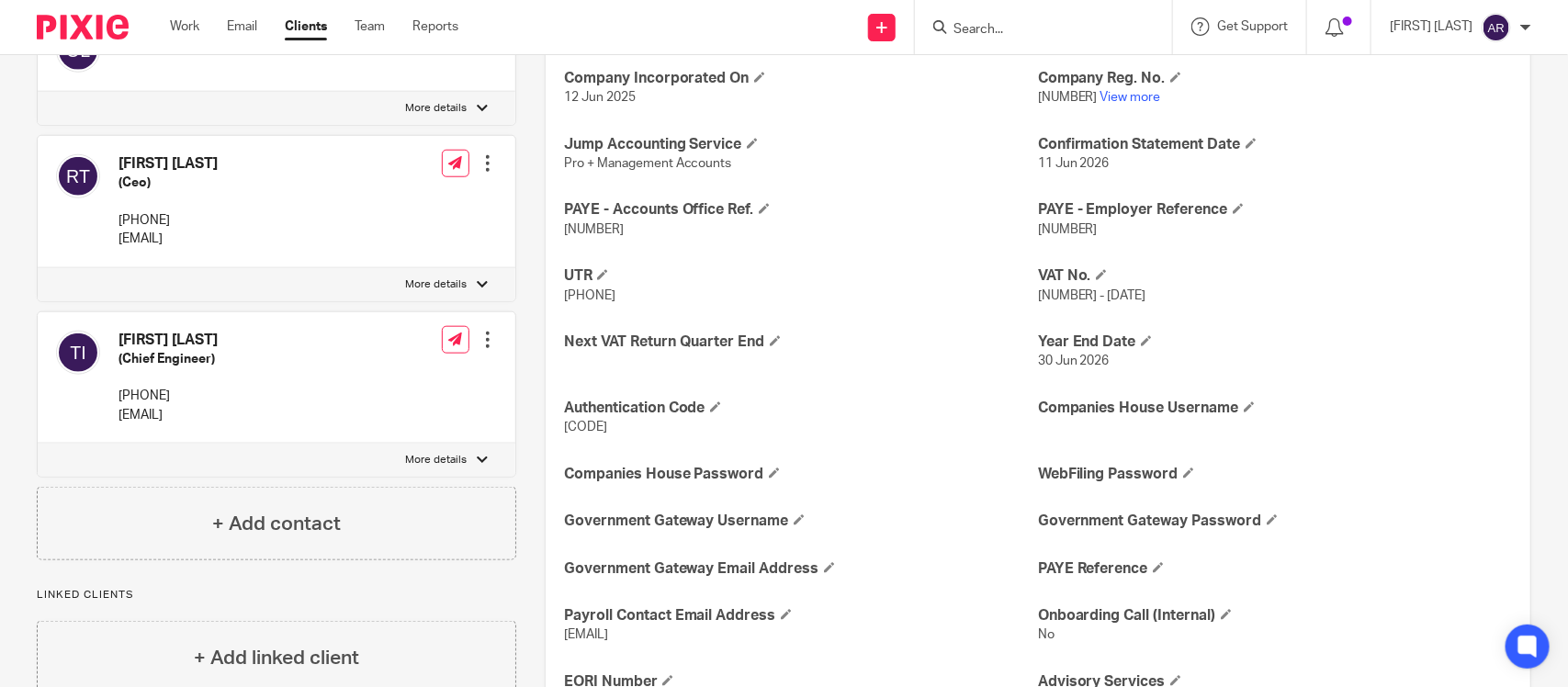 drag, startPoint x: 1020, startPoint y: 219, endPoint x: 1114, endPoint y: 225, distance: 94.19129 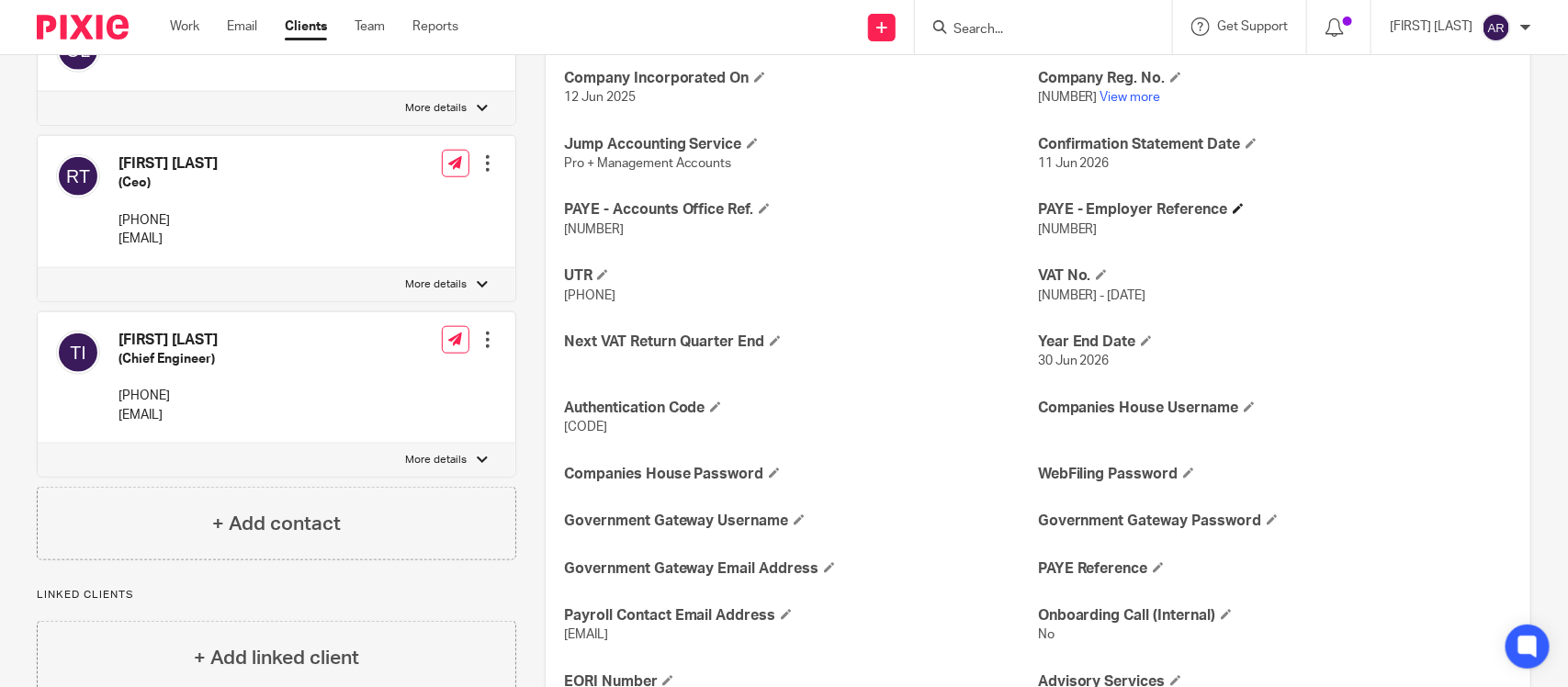 drag, startPoint x: 1022, startPoint y: 211, endPoint x: 1206, endPoint y: 208, distance: 184.02445 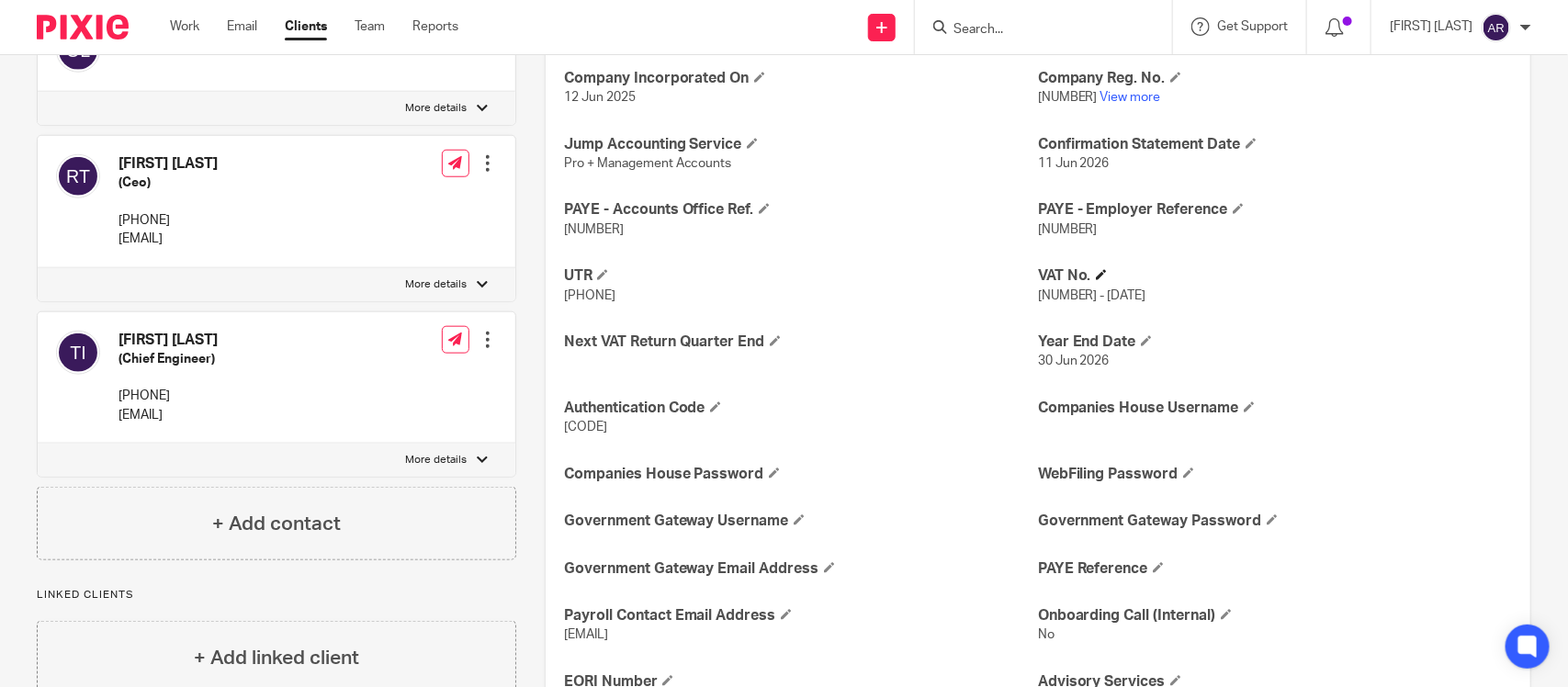 click on "VAT No." at bounding box center (1275, 276) 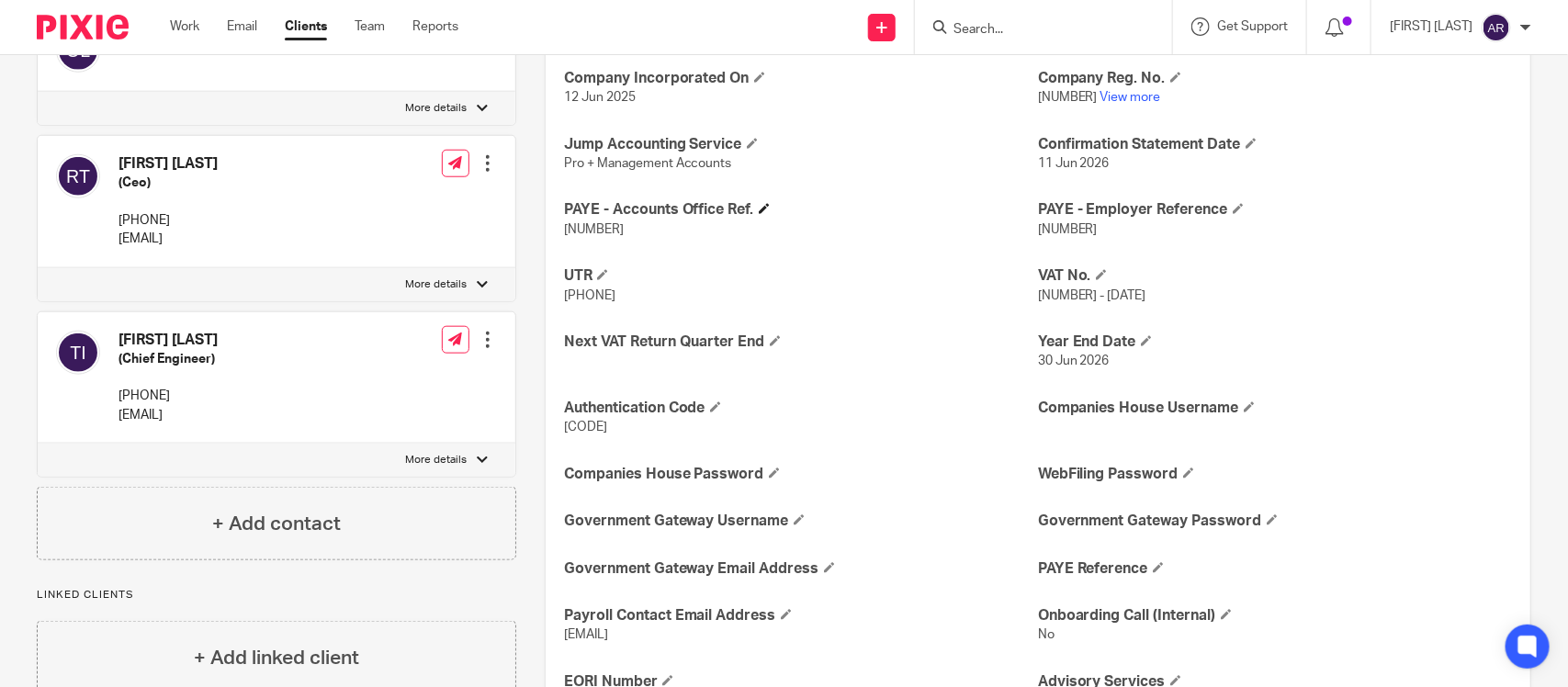 drag, startPoint x: 1100, startPoint y: 230, endPoint x: 1025, endPoint y: 209, distance: 77.8845 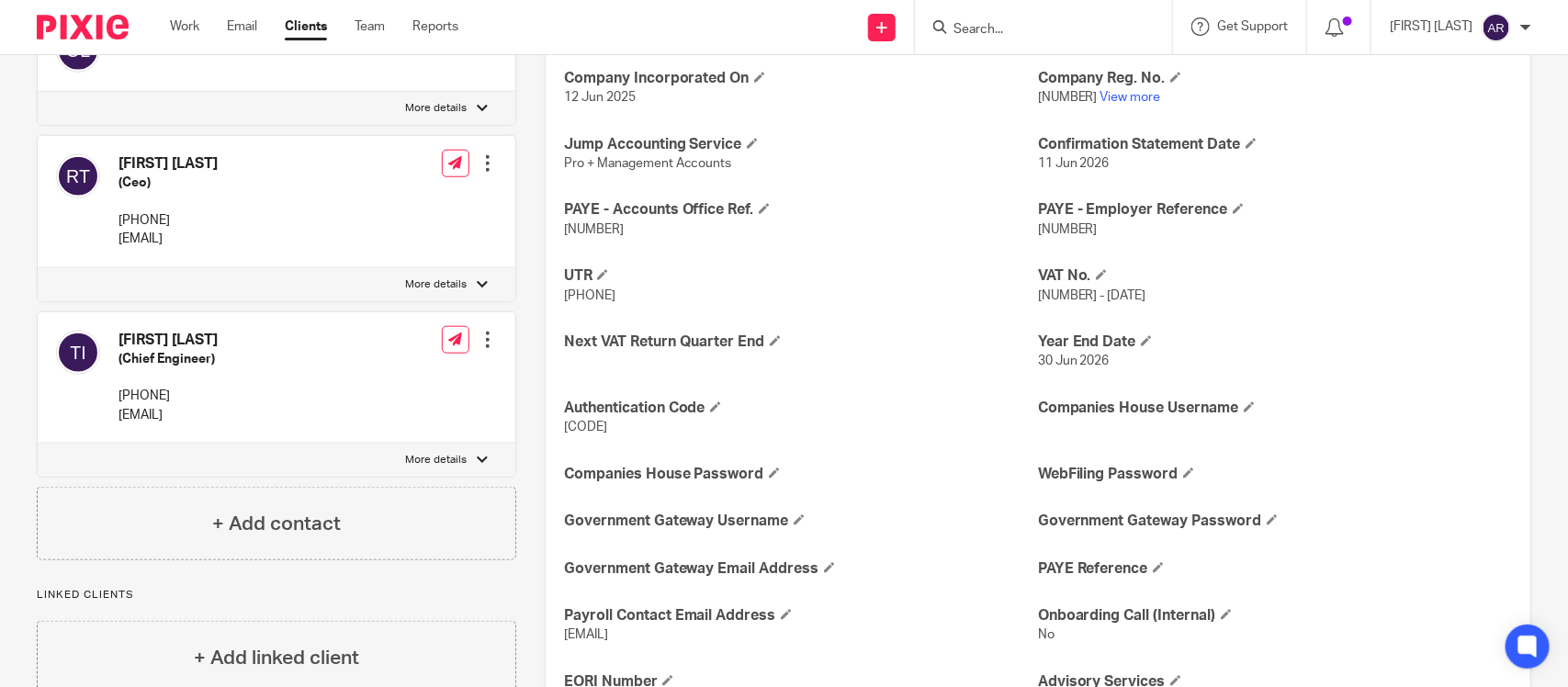 click on "PAYE - Accounts Office Ref." at bounding box center [801, 209] 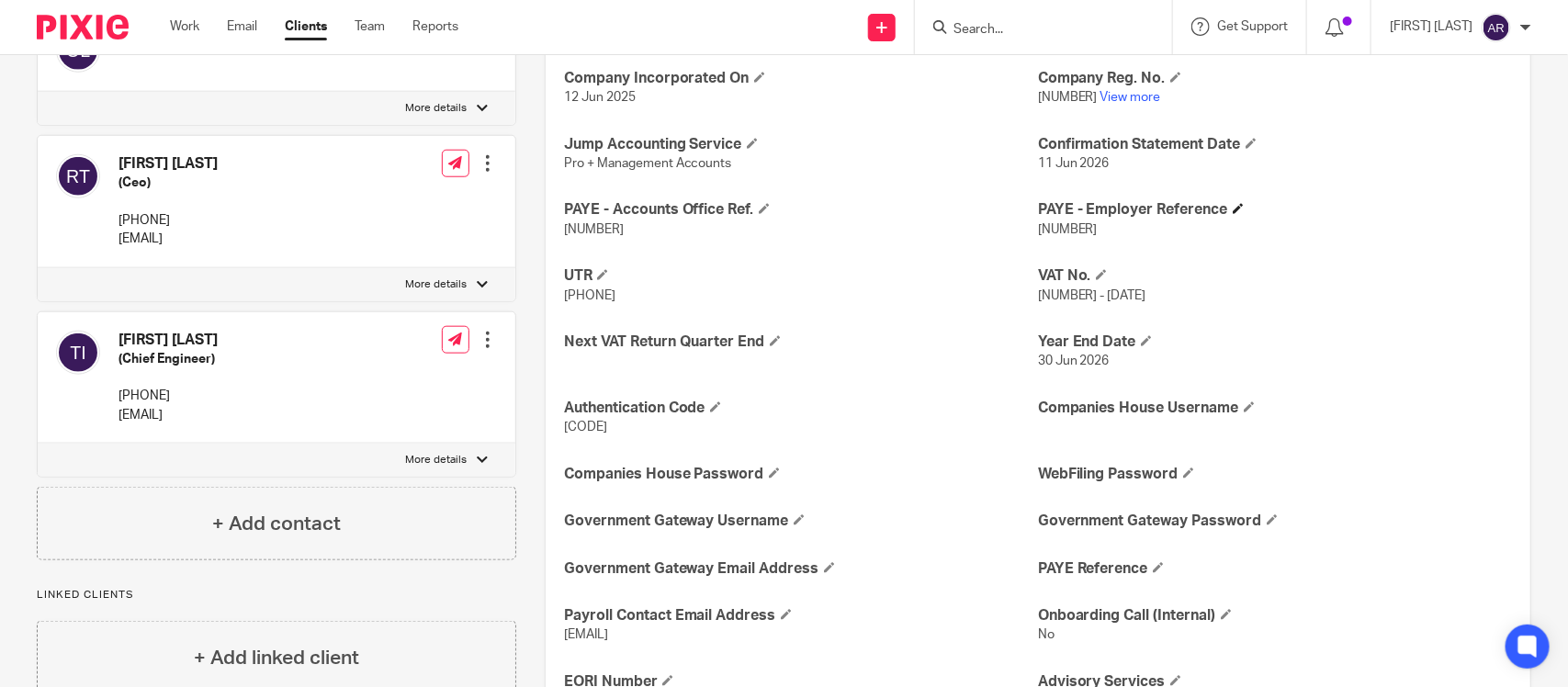 drag, startPoint x: 1105, startPoint y: 231, endPoint x: 1026, endPoint y: 214, distance: 80.80842 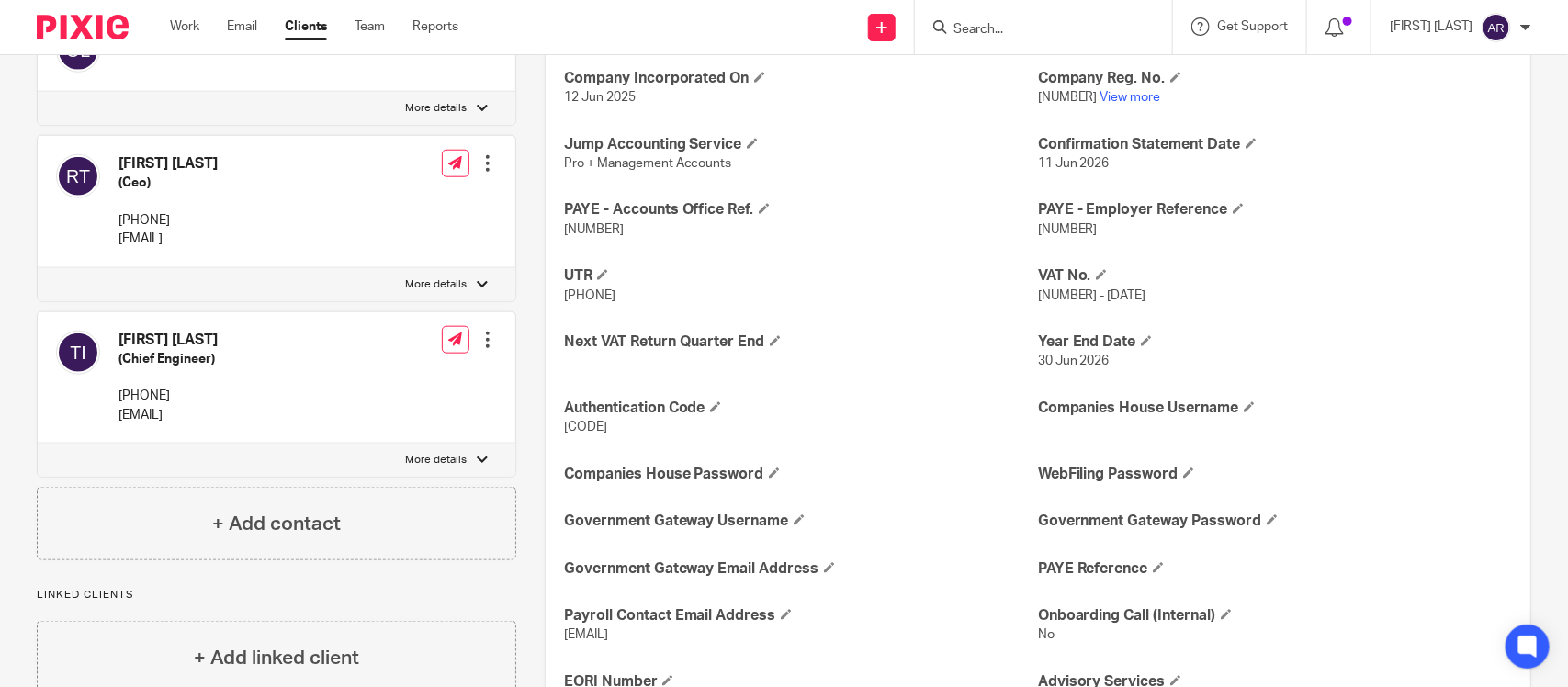 copy on "PAYE - Employer Reference
120/RE99610" 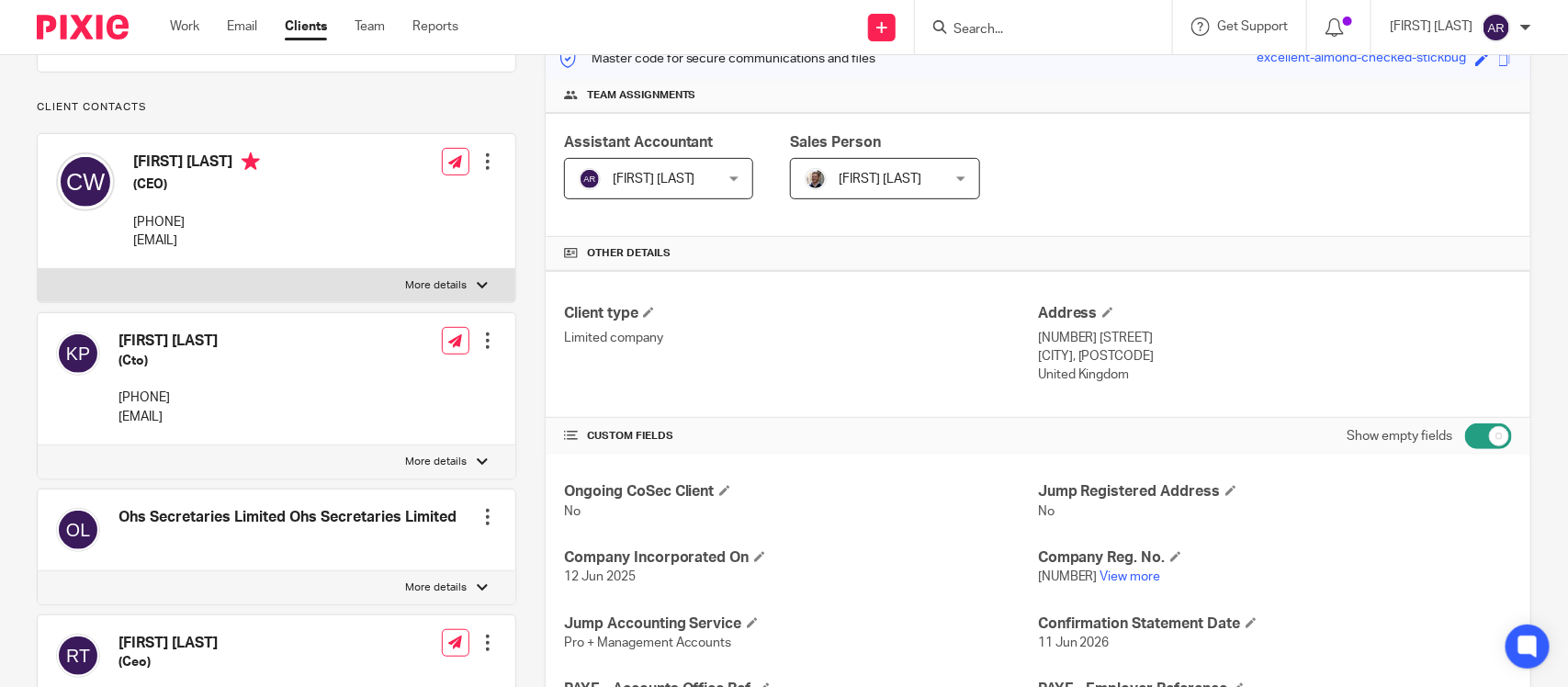 scroll, scrollTop: 0, scrollLeft: 0, axis: both 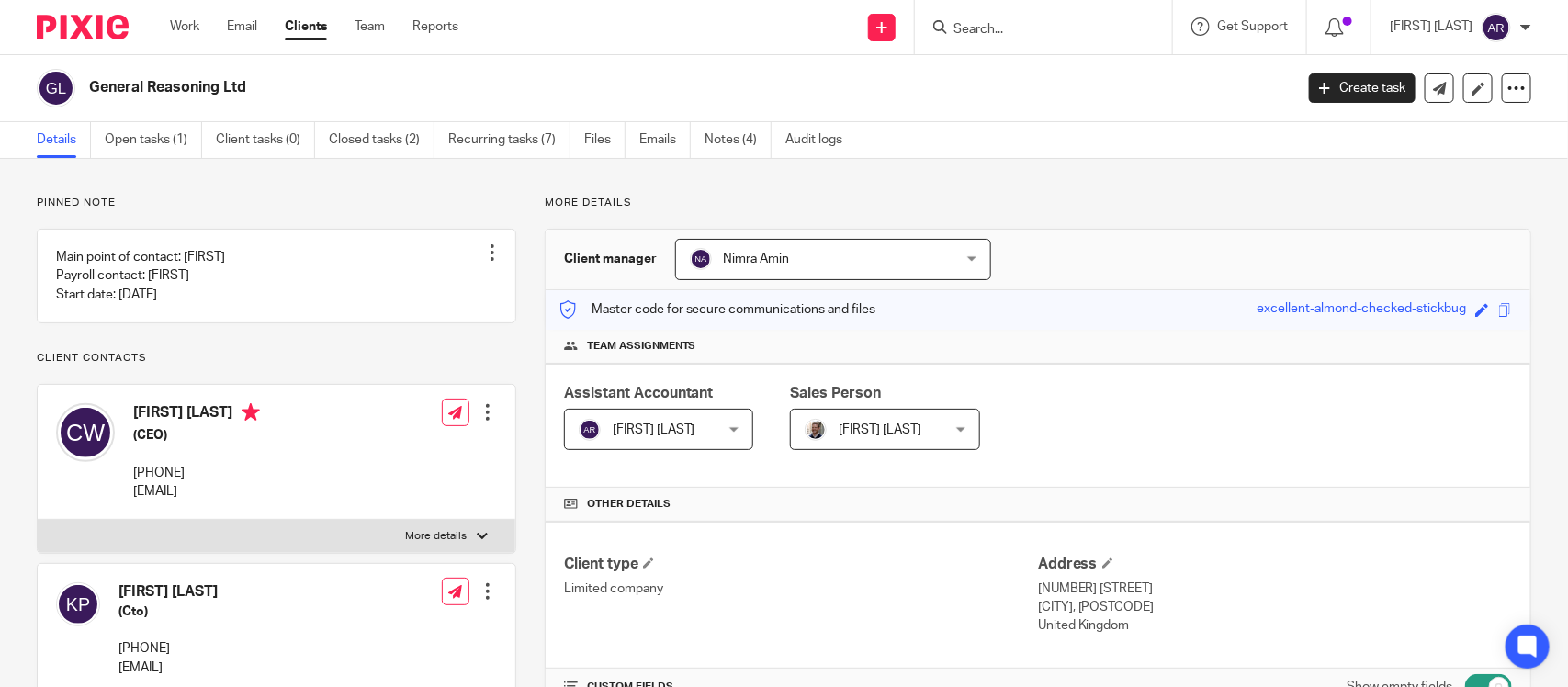 click at bounding box center (1049, 27) 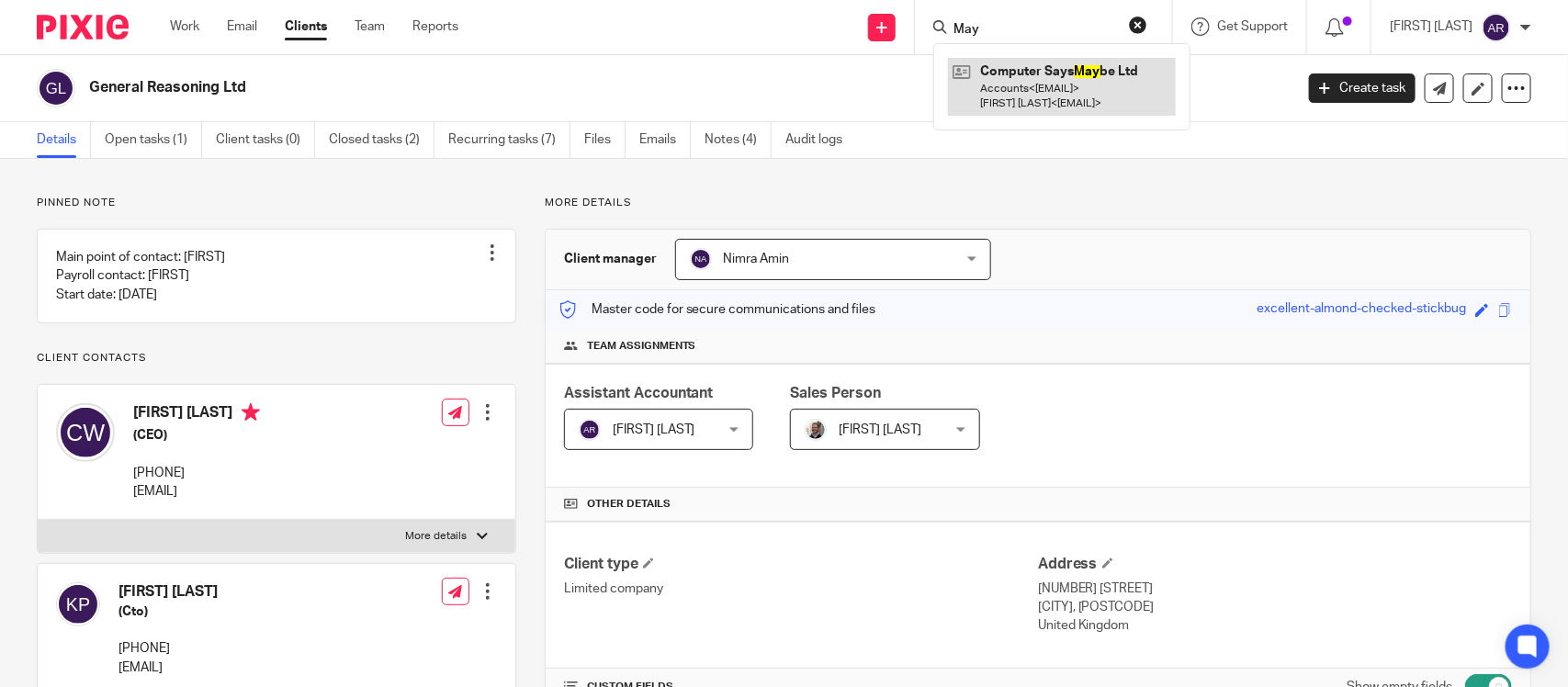 click at bounding box center [1062, 86] 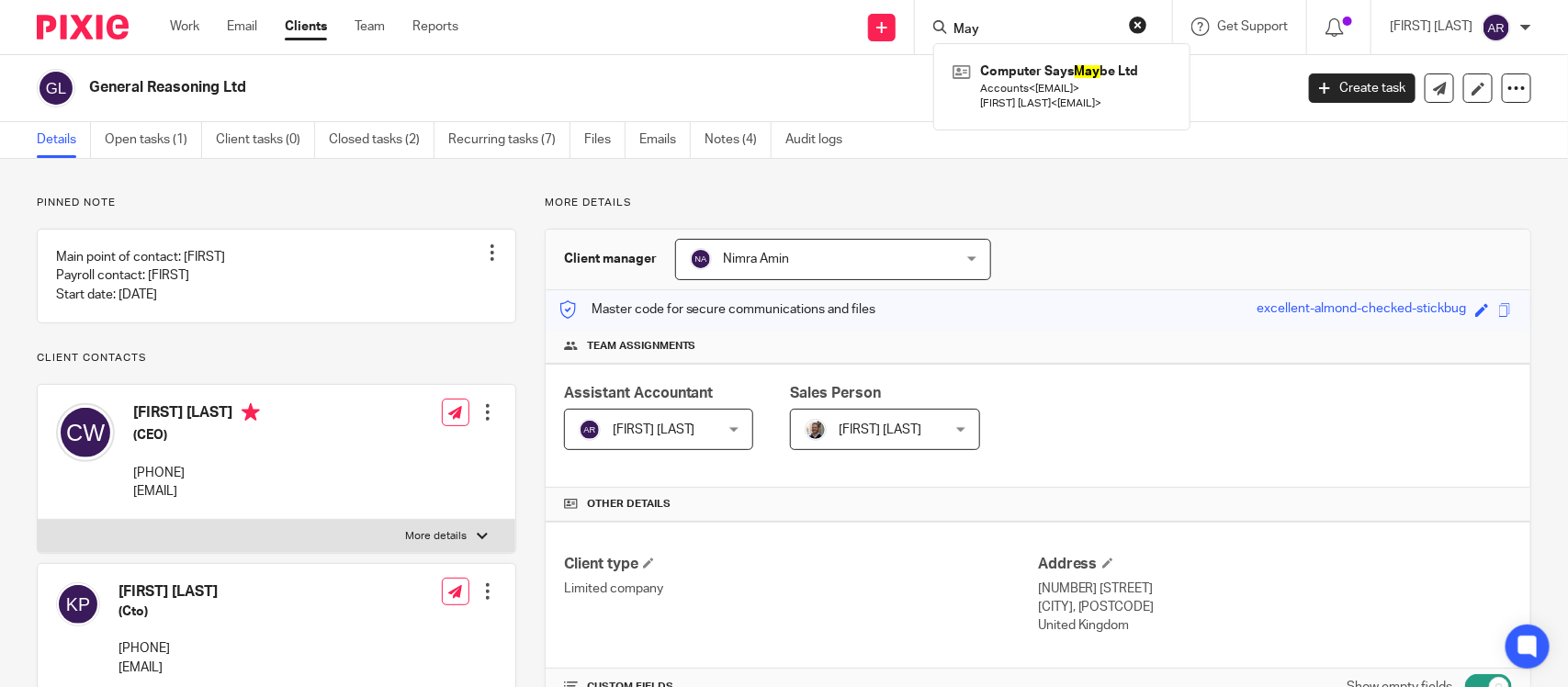 click on "May" at bounding box center (1034, 30) 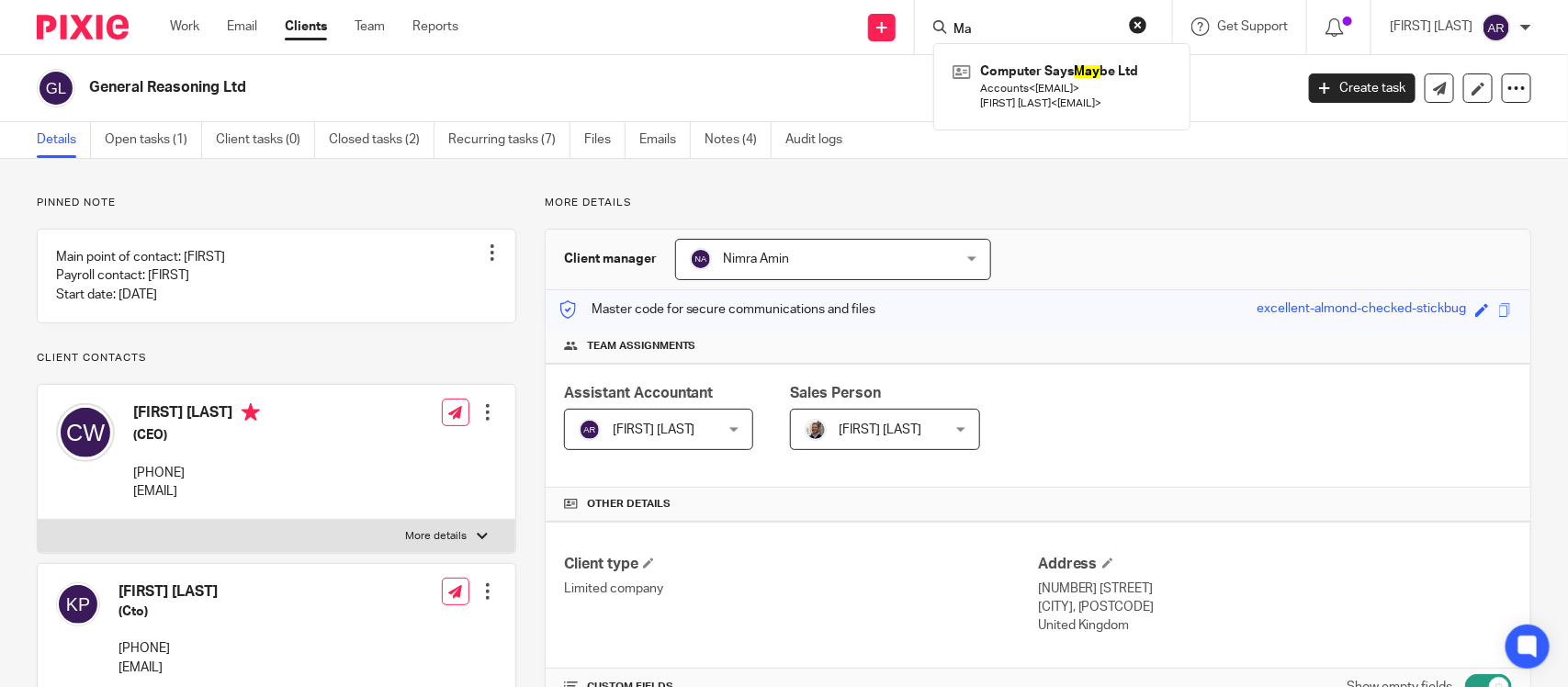 type on "M" 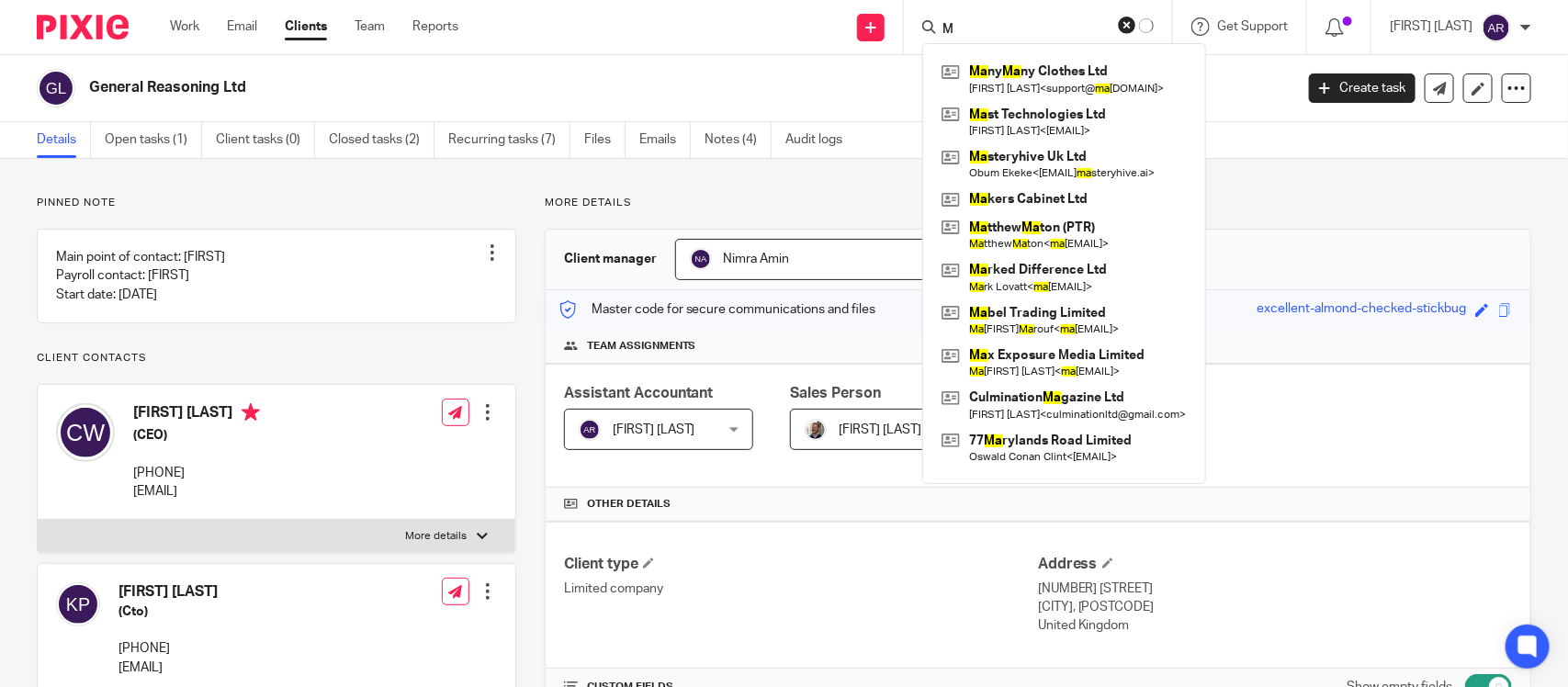 type 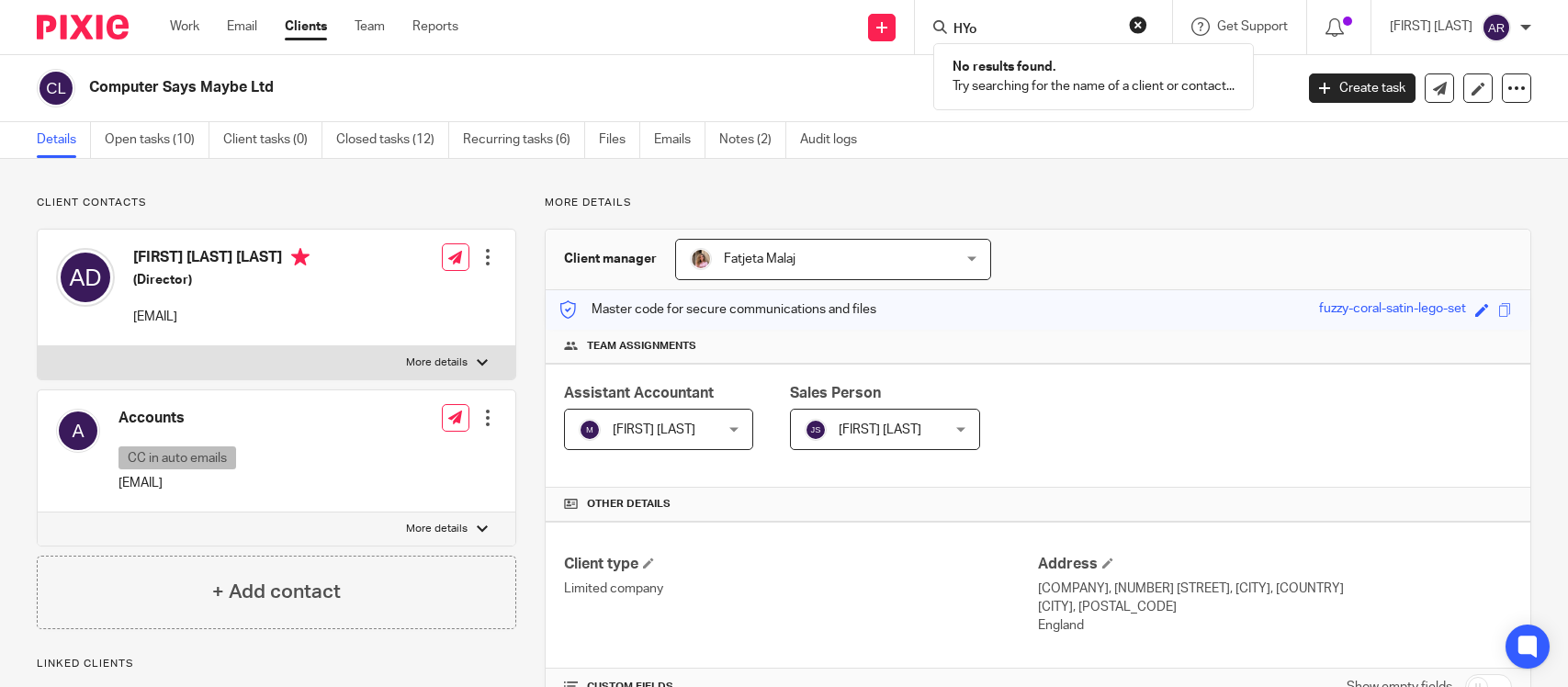 scroll, scrollTop: 0, scrollLeft: 0, axis: both 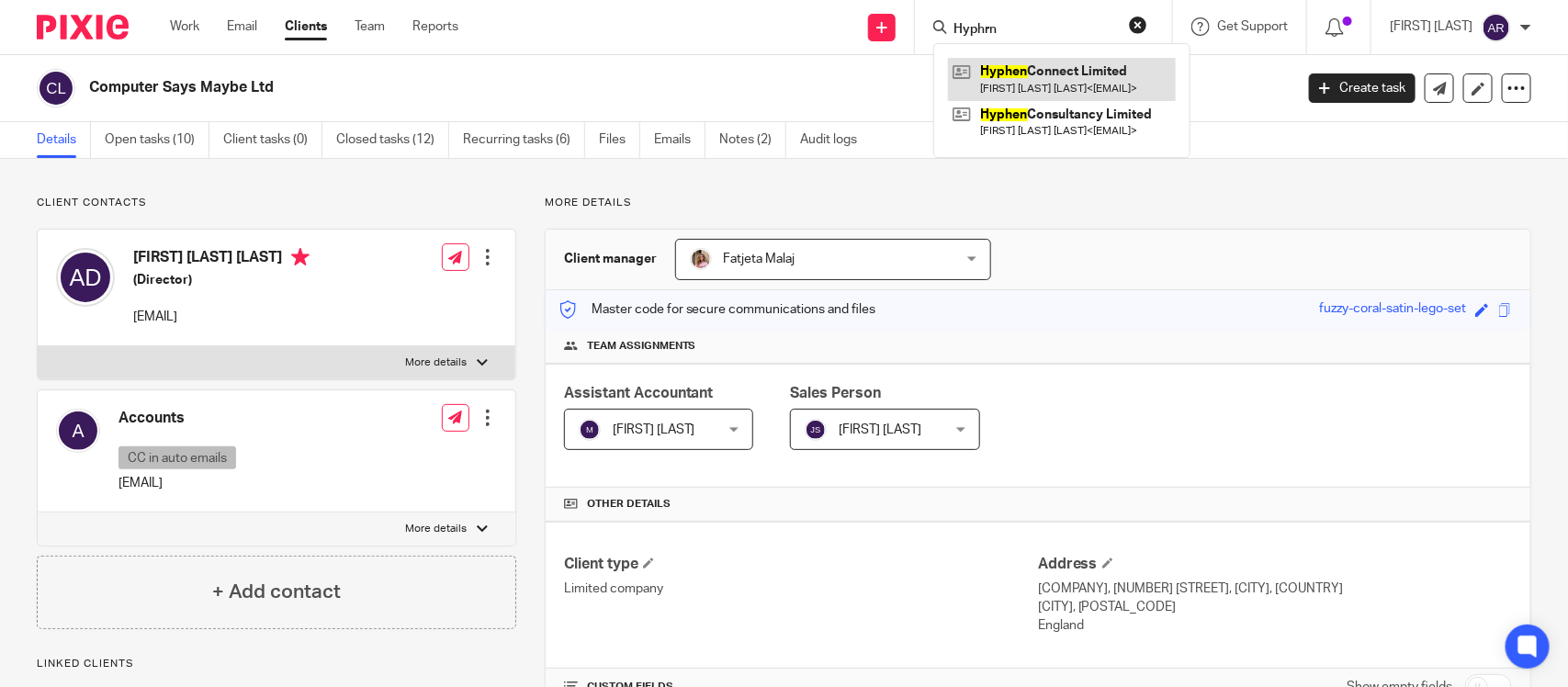 type on "Hyphrn" 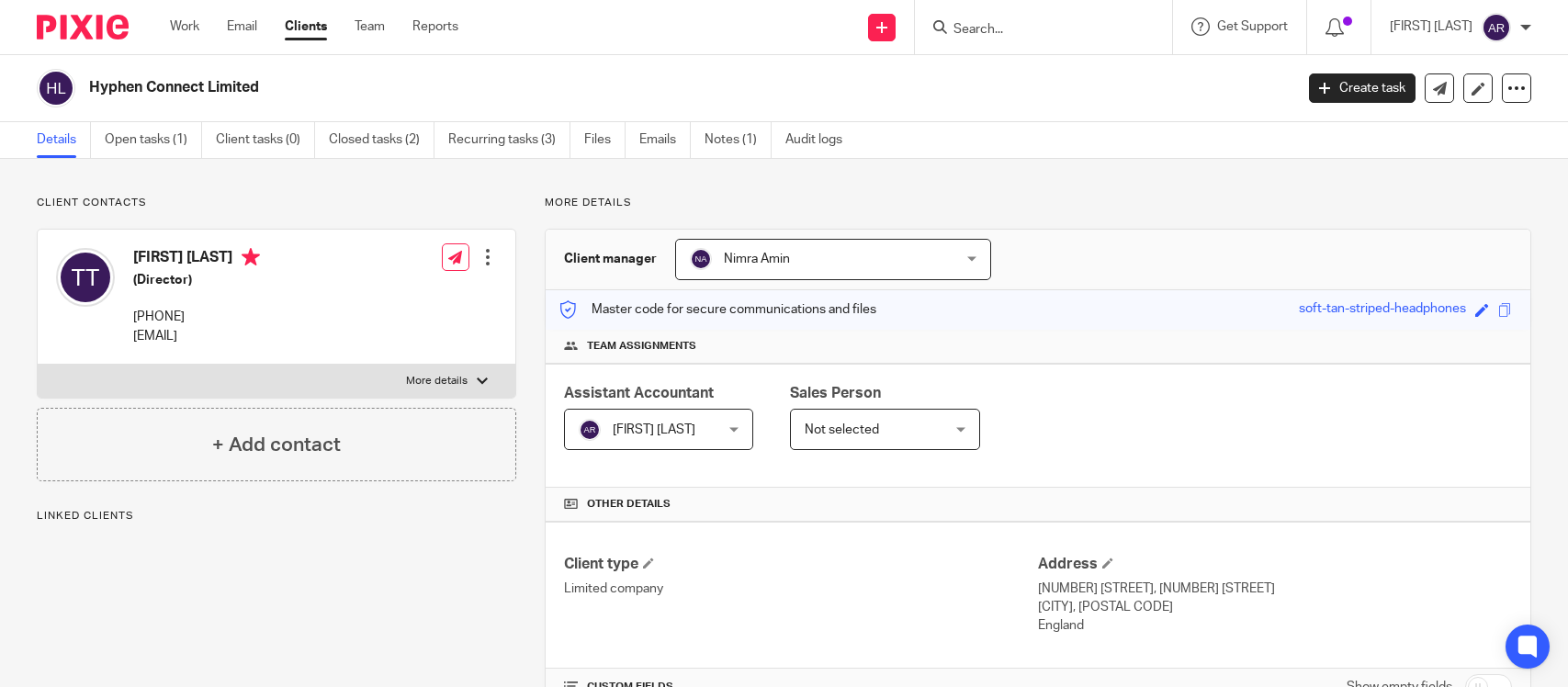 scroll, scrollTop: 0, scrollLeft: 0, axis: both 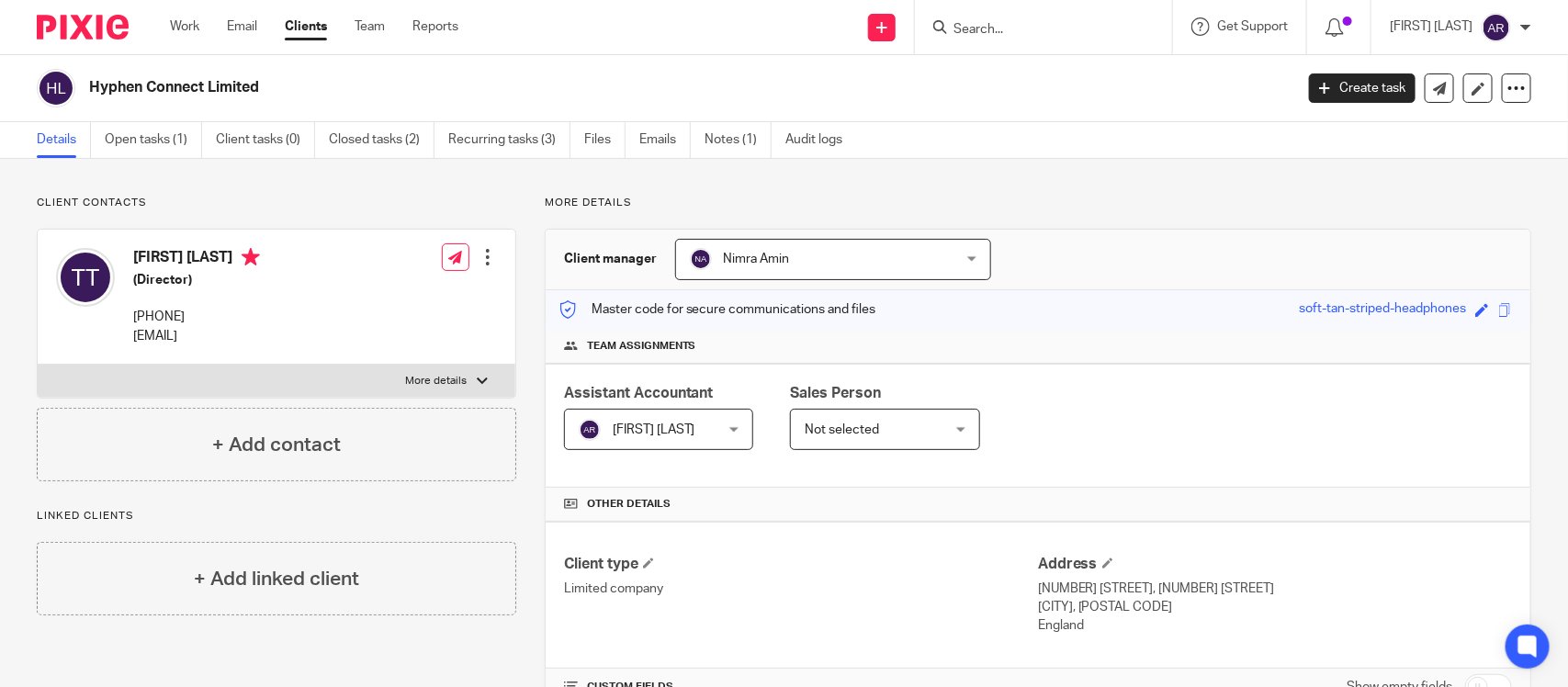 click on "Client contacts
[FIRST] [LAST]
(Director)
[PHONE]
[EMAIL]
Edit contact
Create client from contact
Export data
Delete contact
More details
No No" at bounding box center (262, 629) 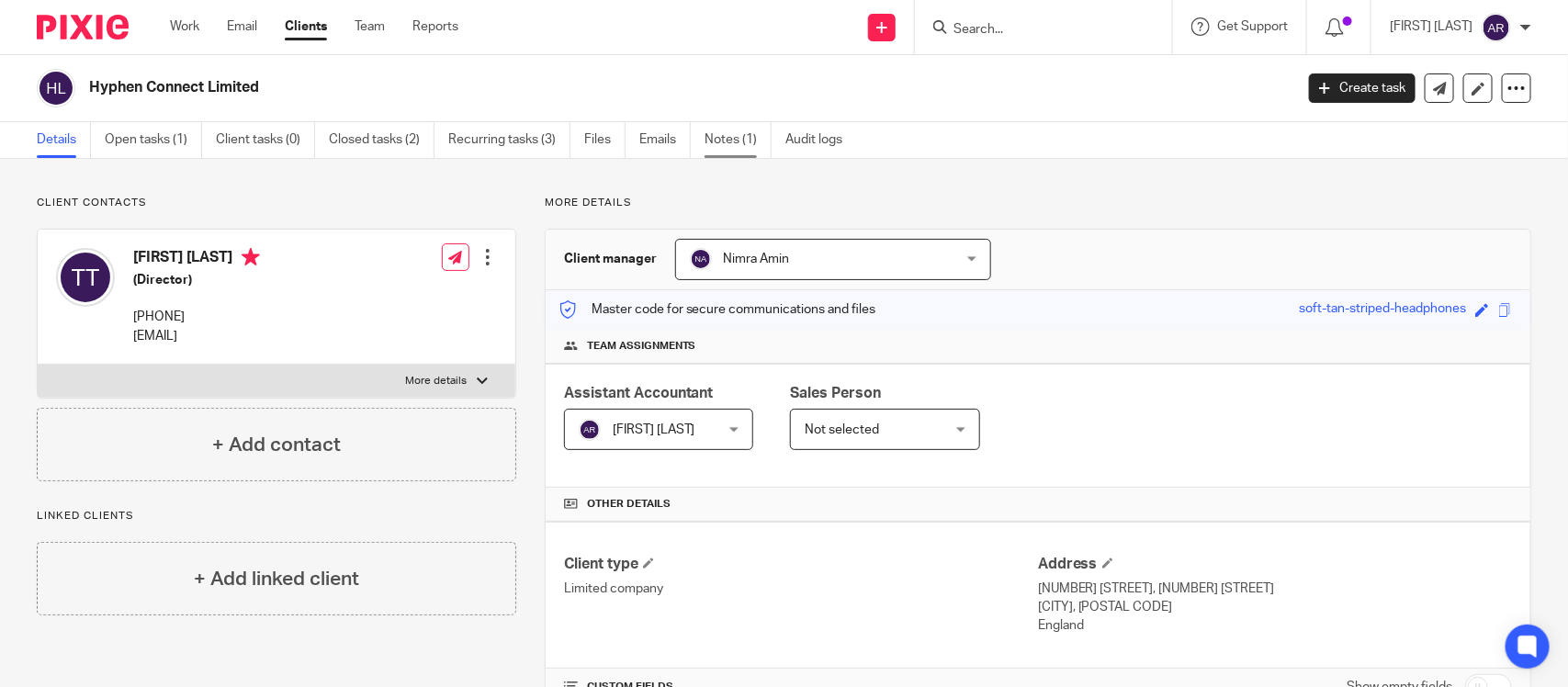 click on "Notes (1)" at bounding box center [738, 140] 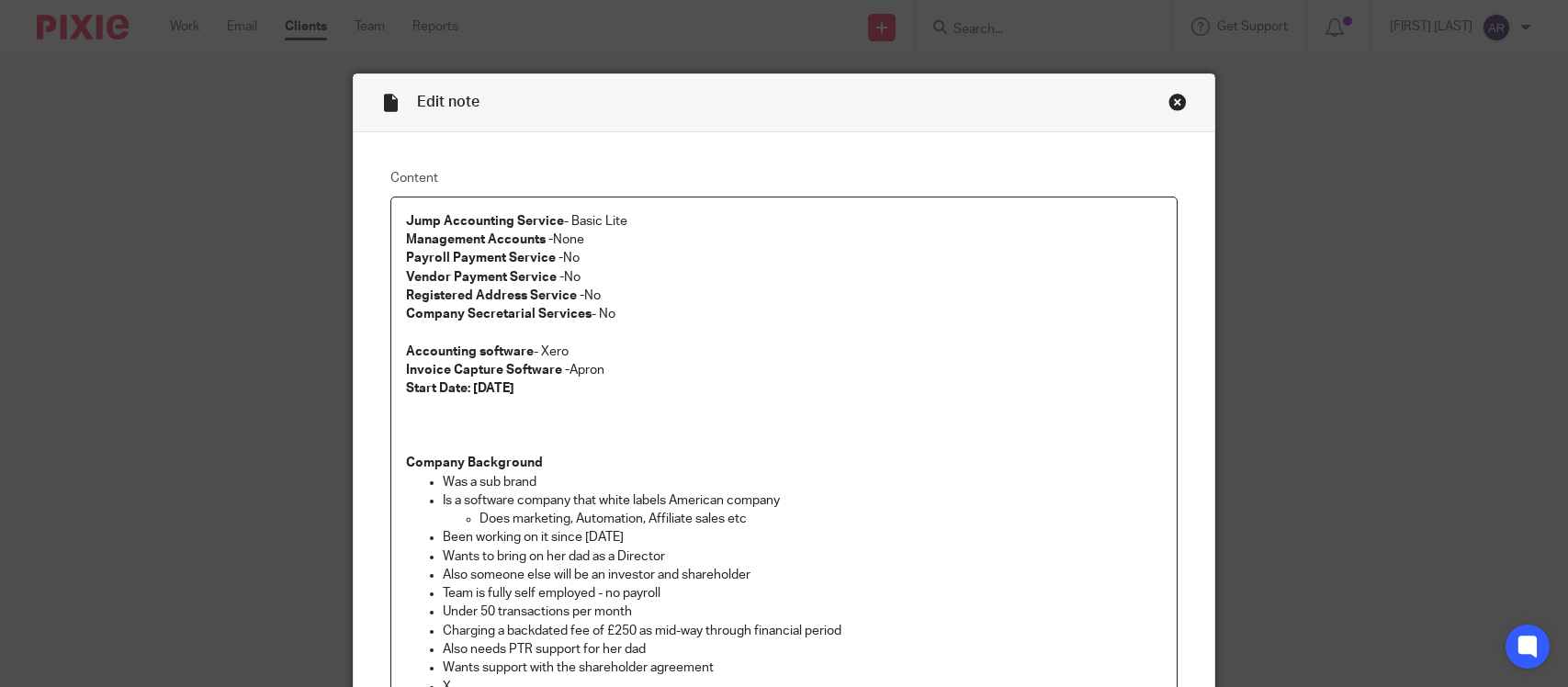 scroll, scrollTop: 0, scrollLeft: 0, axis: both 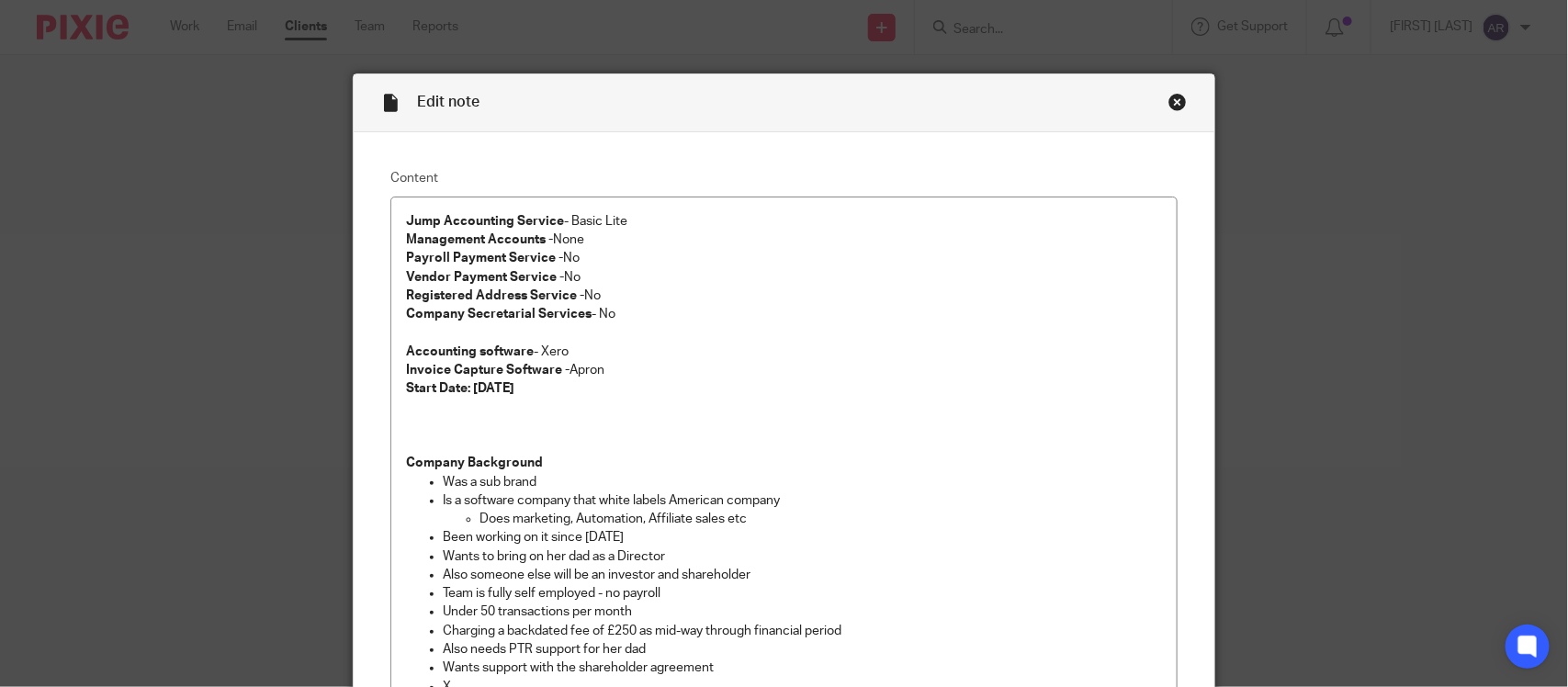 click at bounding box center [1178, 102] 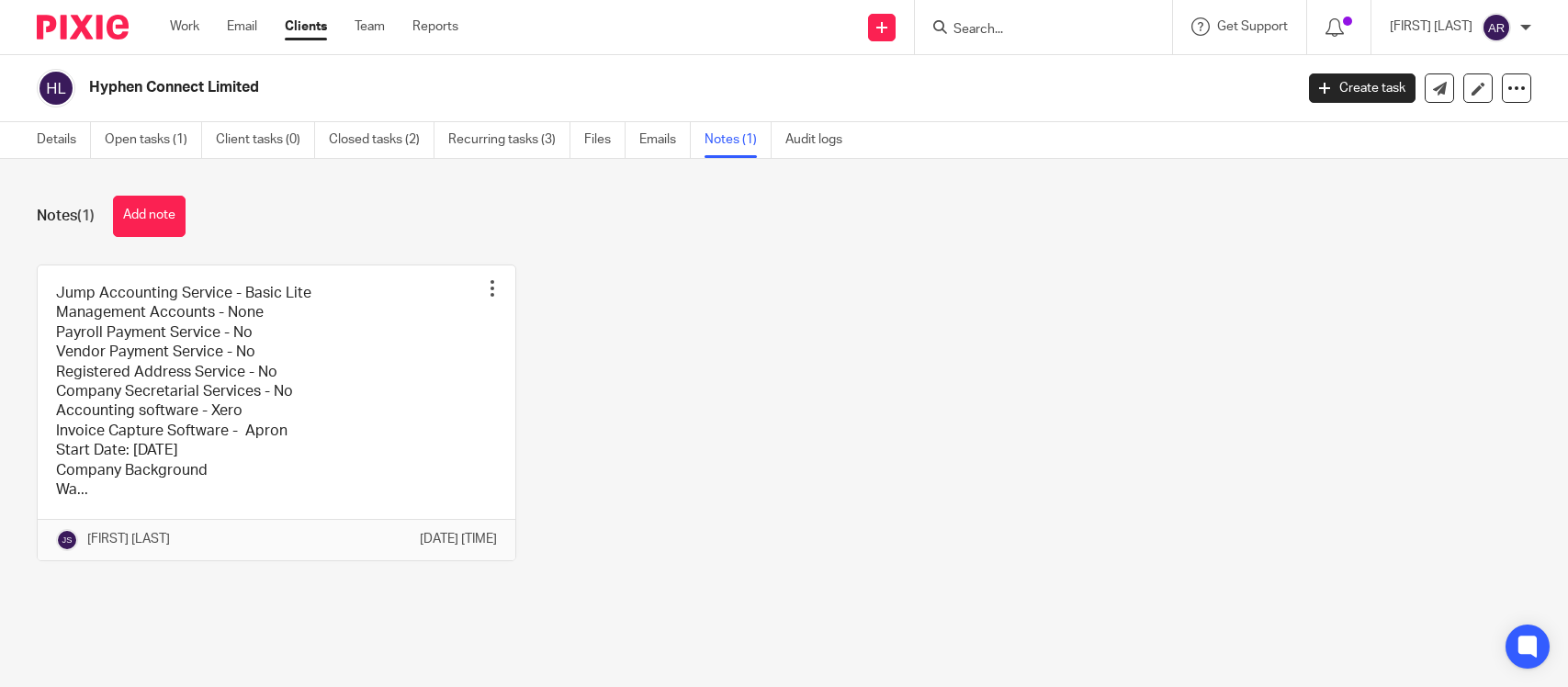 scroll, scrollTop: 0, scrollLeft: 0, axis: both 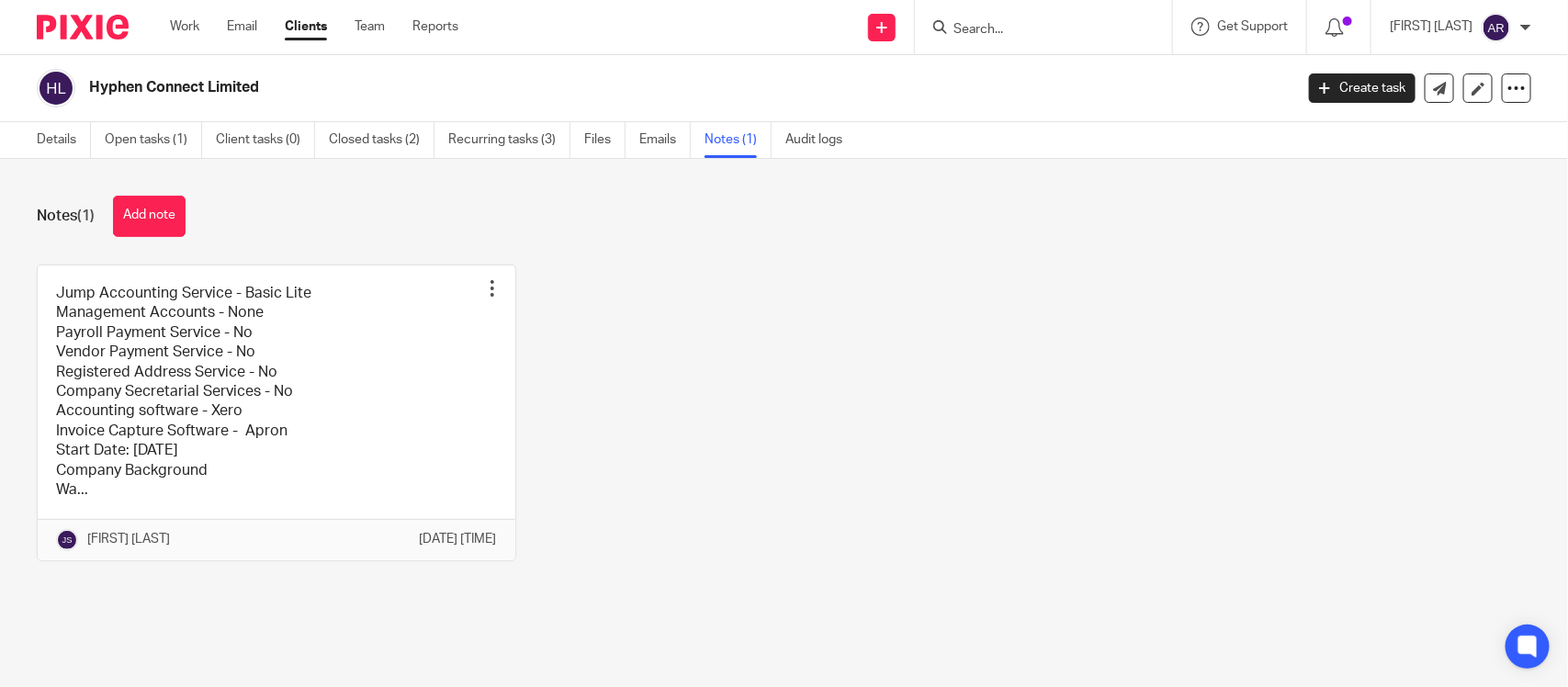 click at bounding box center [1049, 27] 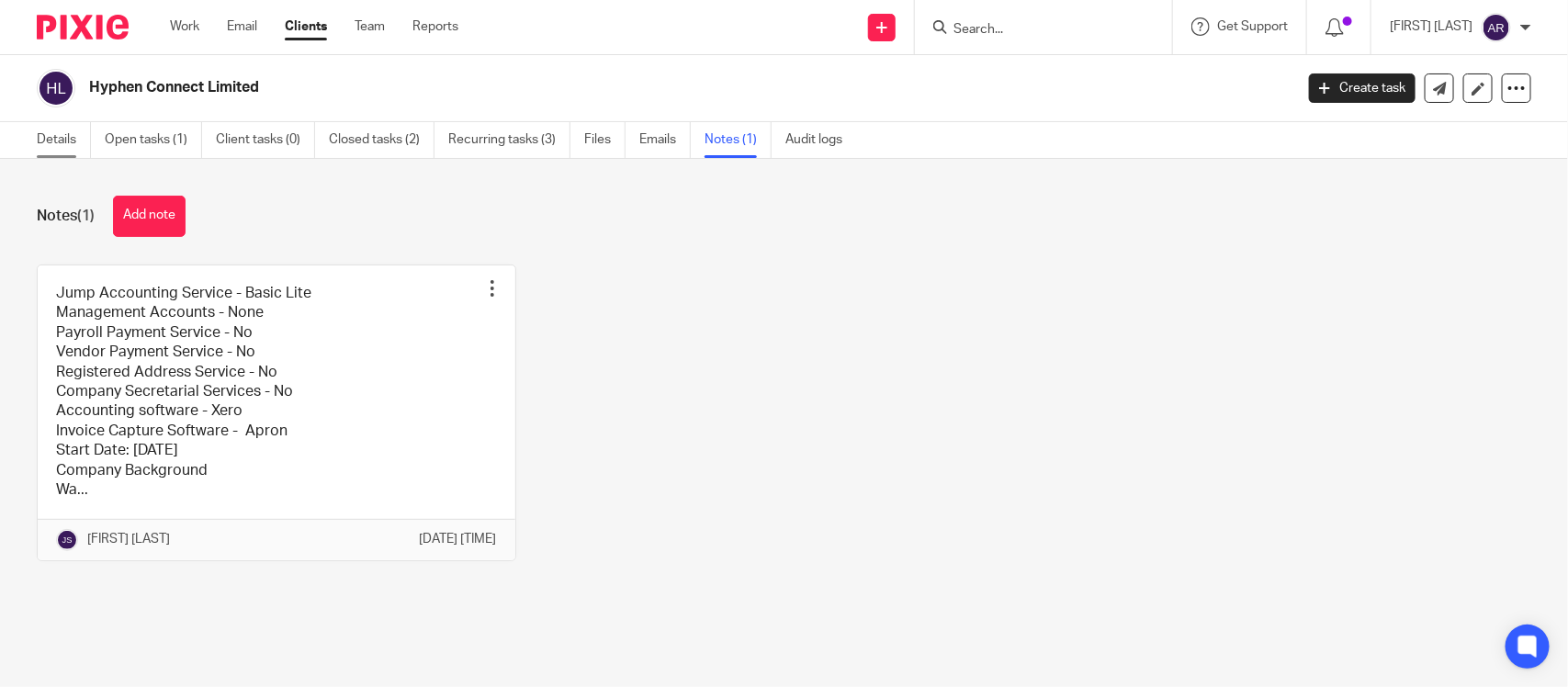 click on "Details" at bounding box center [63, 140] 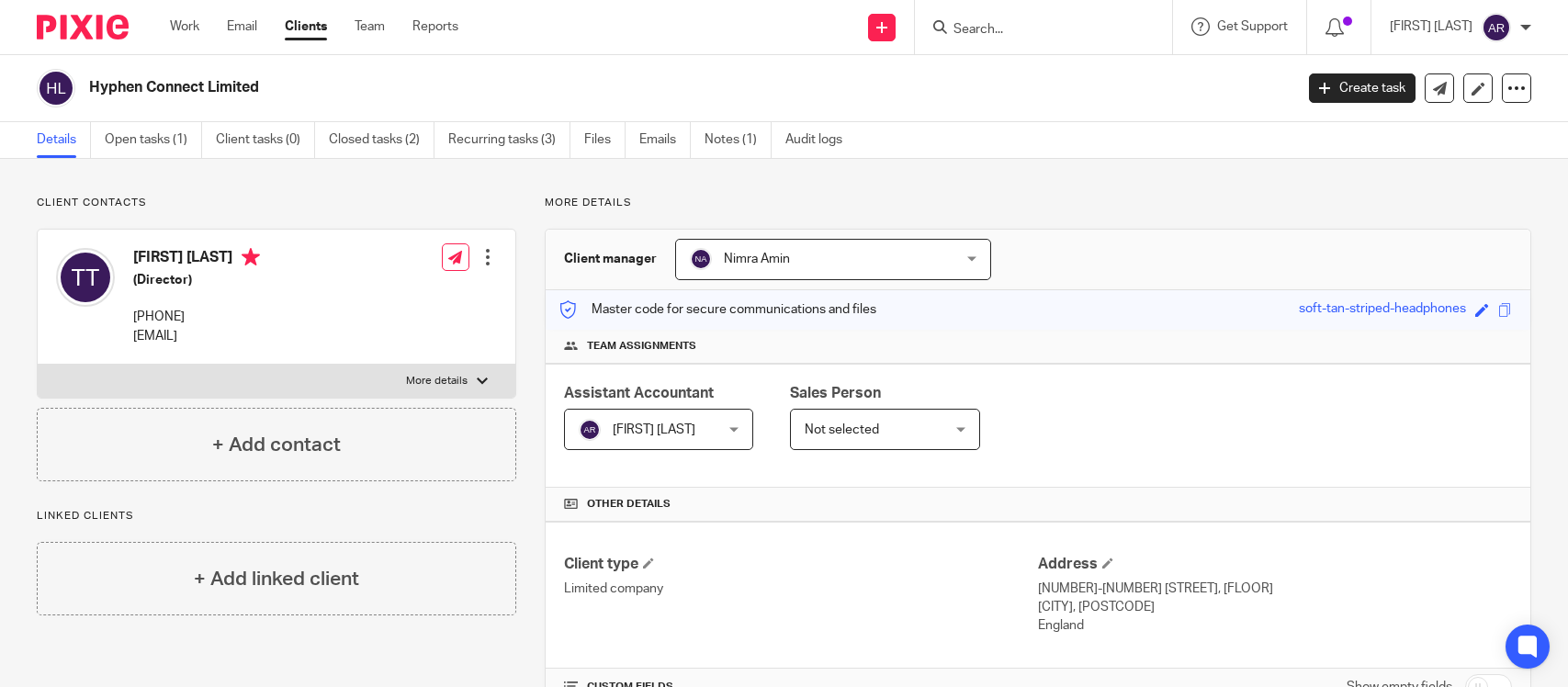 scroll, scrollTop: 0, scrollLeft: 0, axis: both 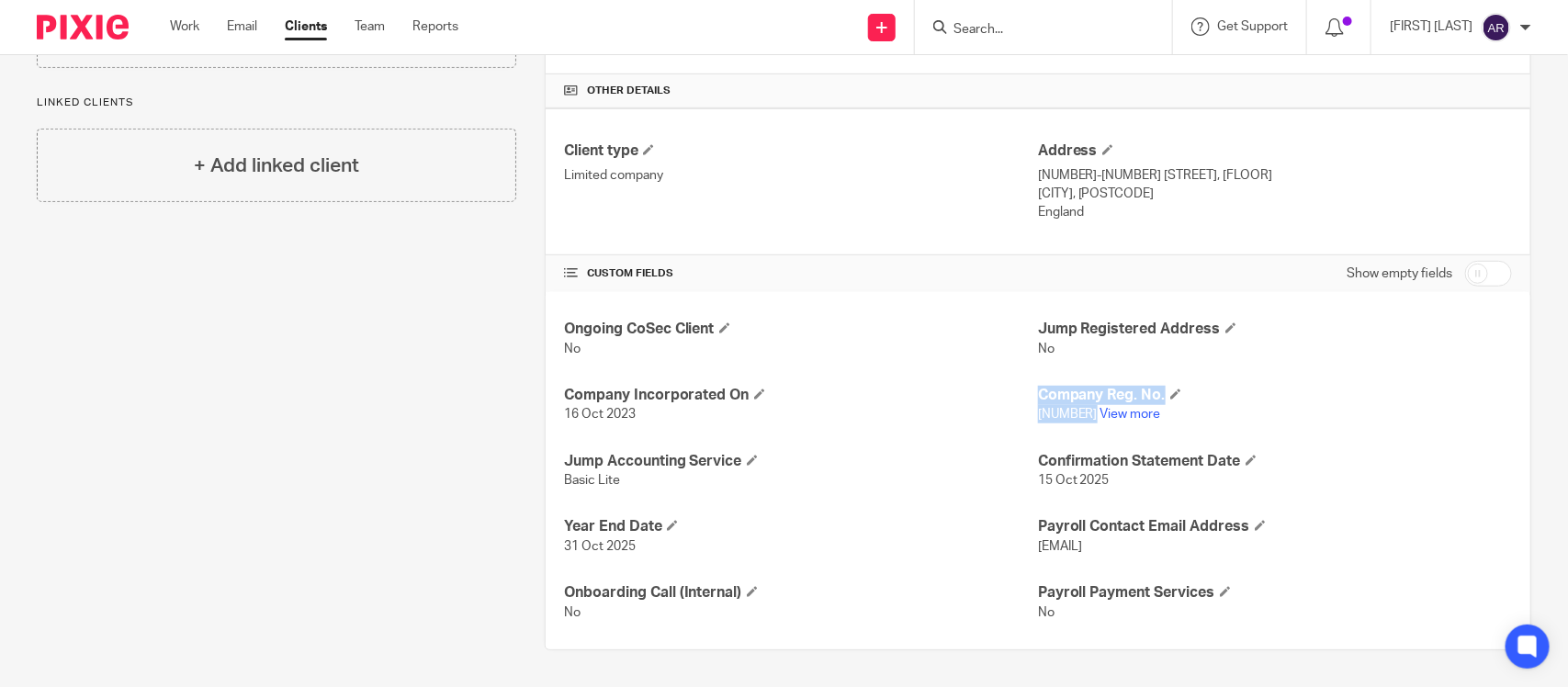drag, startPoint x: 1020, startPoint y: 420, endPoint x: 1085, endPoint y: 416, distance: 65.12296 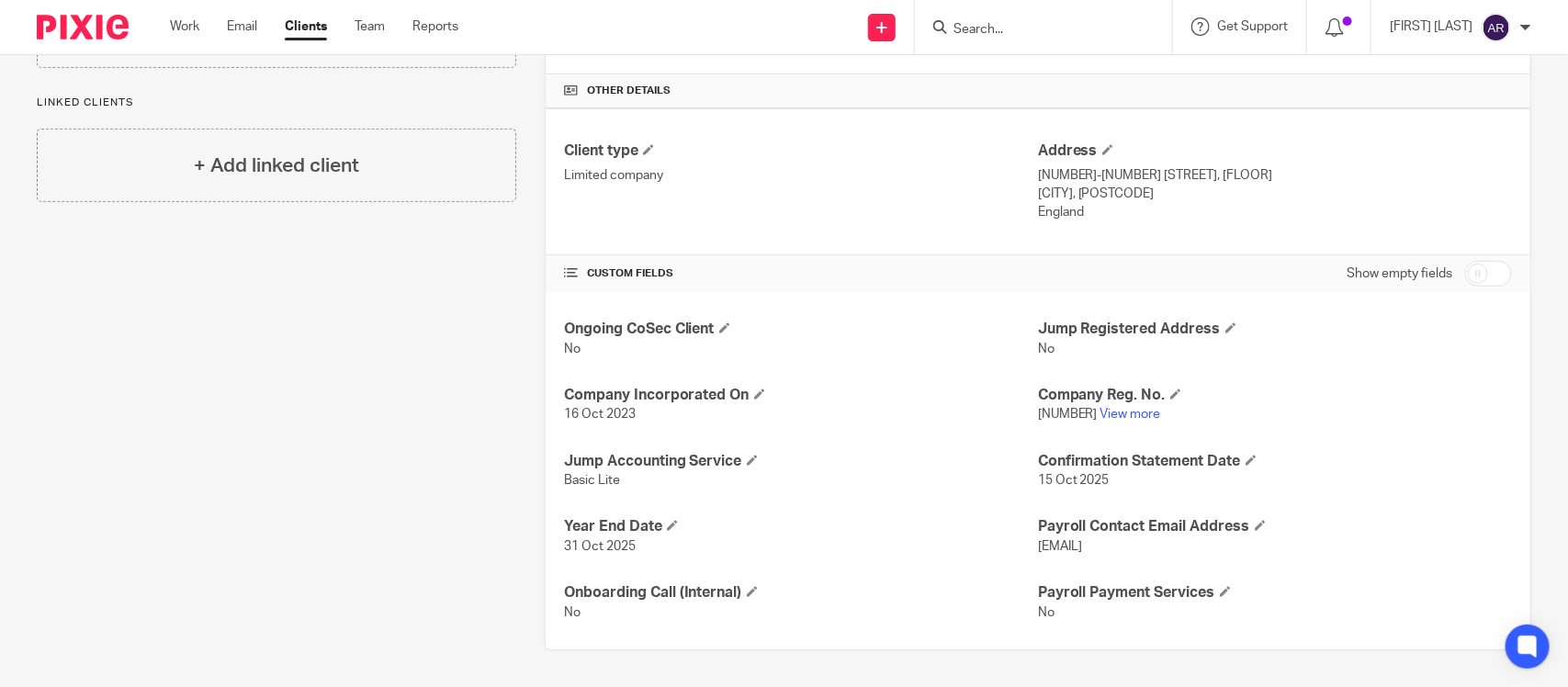 click on "Ongoing CoSec Client
No
Registered Address
No
Company Incorporated On
[DATE]
Company Reg. No.
[NUMBER]   View more
Accounting Service
Basic Lite
Confirmation Statement Date
[DATE]
Year End Date
[DATE]
Payroll Contact Email Address
[EMAIL]
Onboarding Call (Internal)
No
Payroll Payment Services
No" at bounding box center [1038, 470] 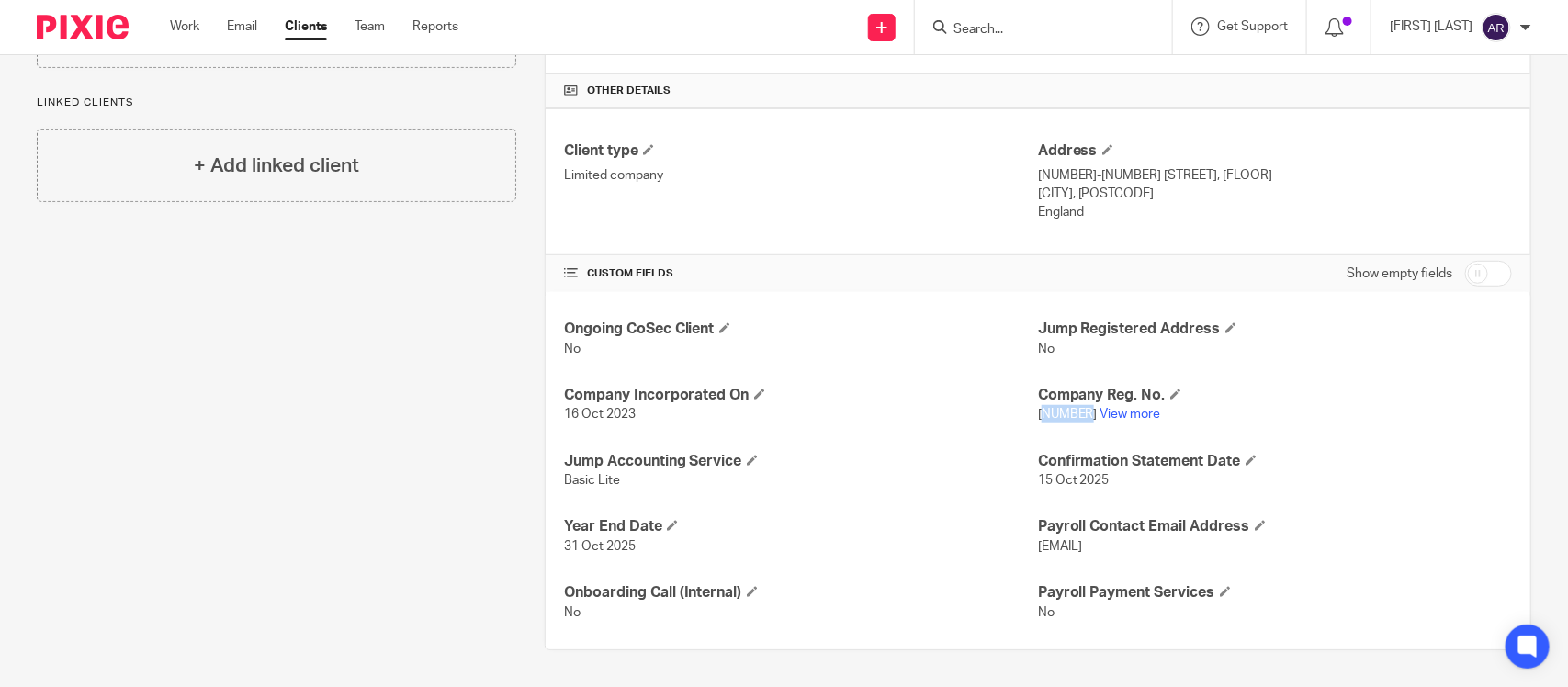 drag, startPoint x: 1044, startPoint y: 414, endPoint x: 935, endPoint y: 439, distance: 111.83023 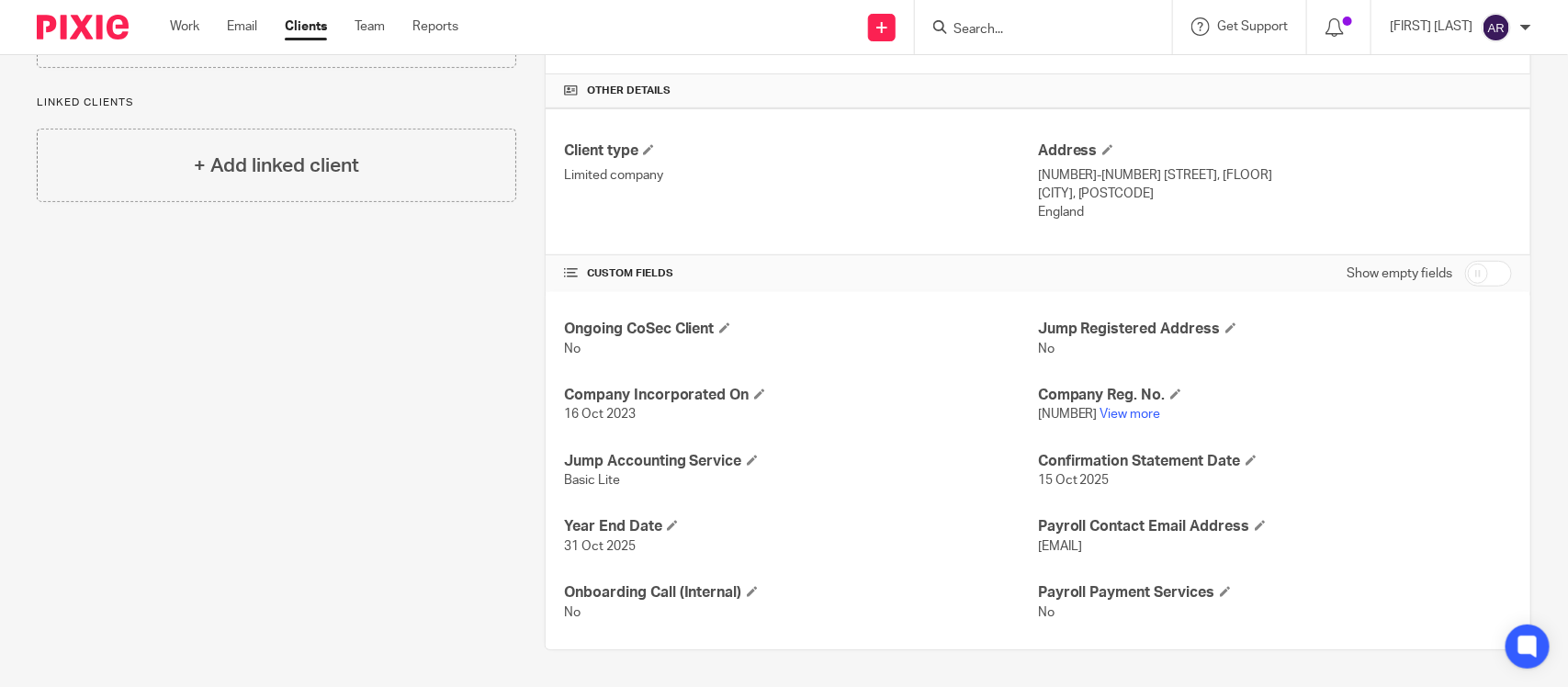 click on "Ongoing CoSec Client
No
Registered Address
No
Company Incorporated On
[DATE]
Company Reg. No.
[NUMBER]   View more
Accounting Service
Basic Lite
Confirmation Statement Date
[DATE]
Year End Date
[DATE]
Payroll Contact Email Address
[EMAIL]
Onboarding Call (Internal)
No
Payroll Payment Services
No" at bounding box center (1038, 470) 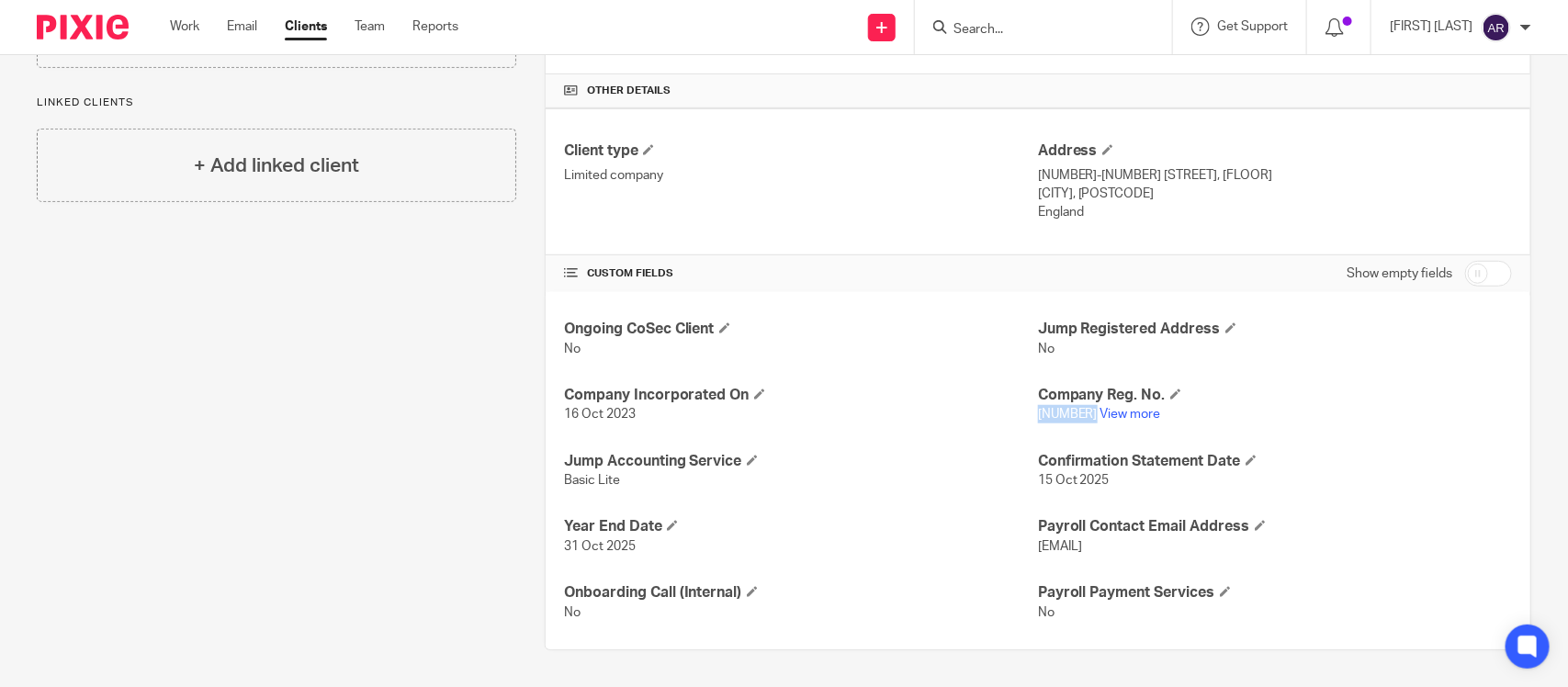 drag, startPoint x: 1029, startPoint y: 415, endPoint x: 1085, endPoint y: 415, distance: 56 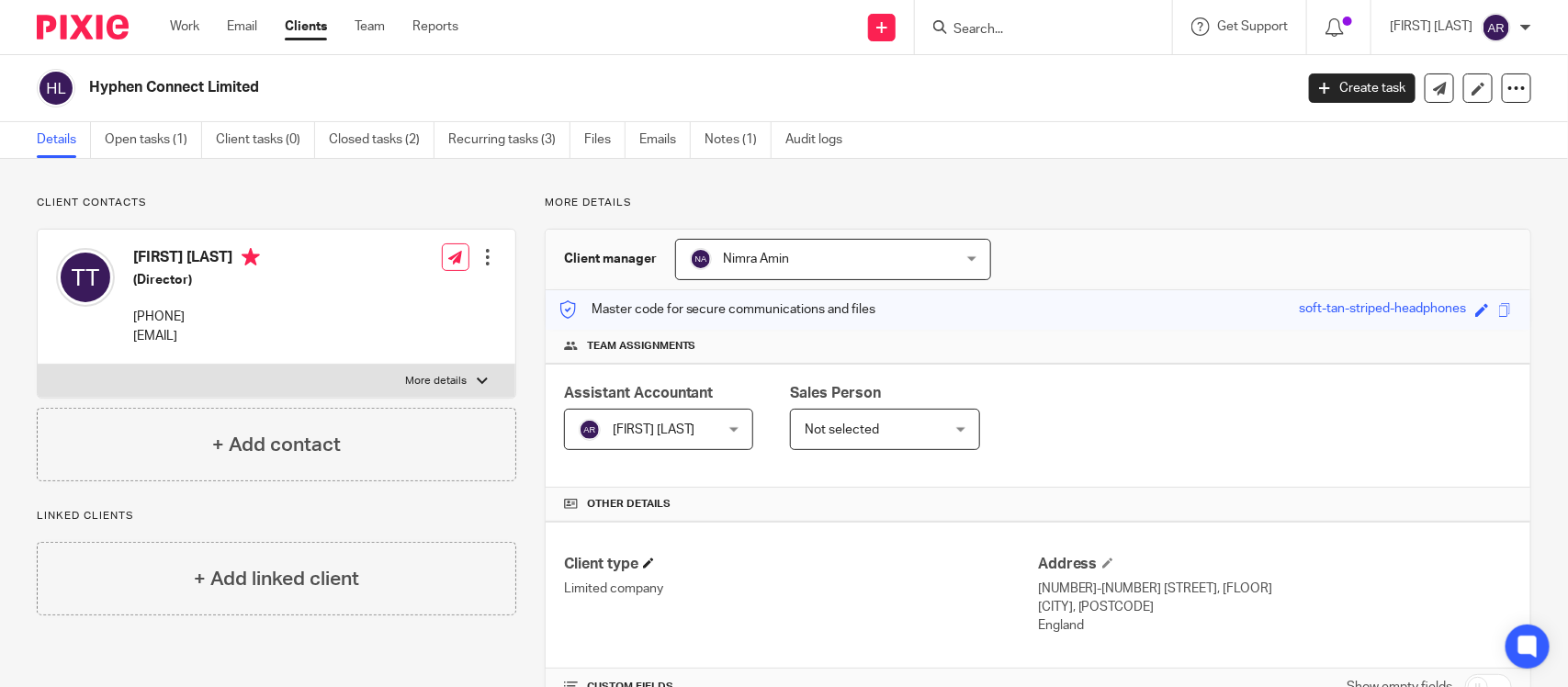 scroll, scrollTop: 414, scrollLeft: 0, axis: vertical 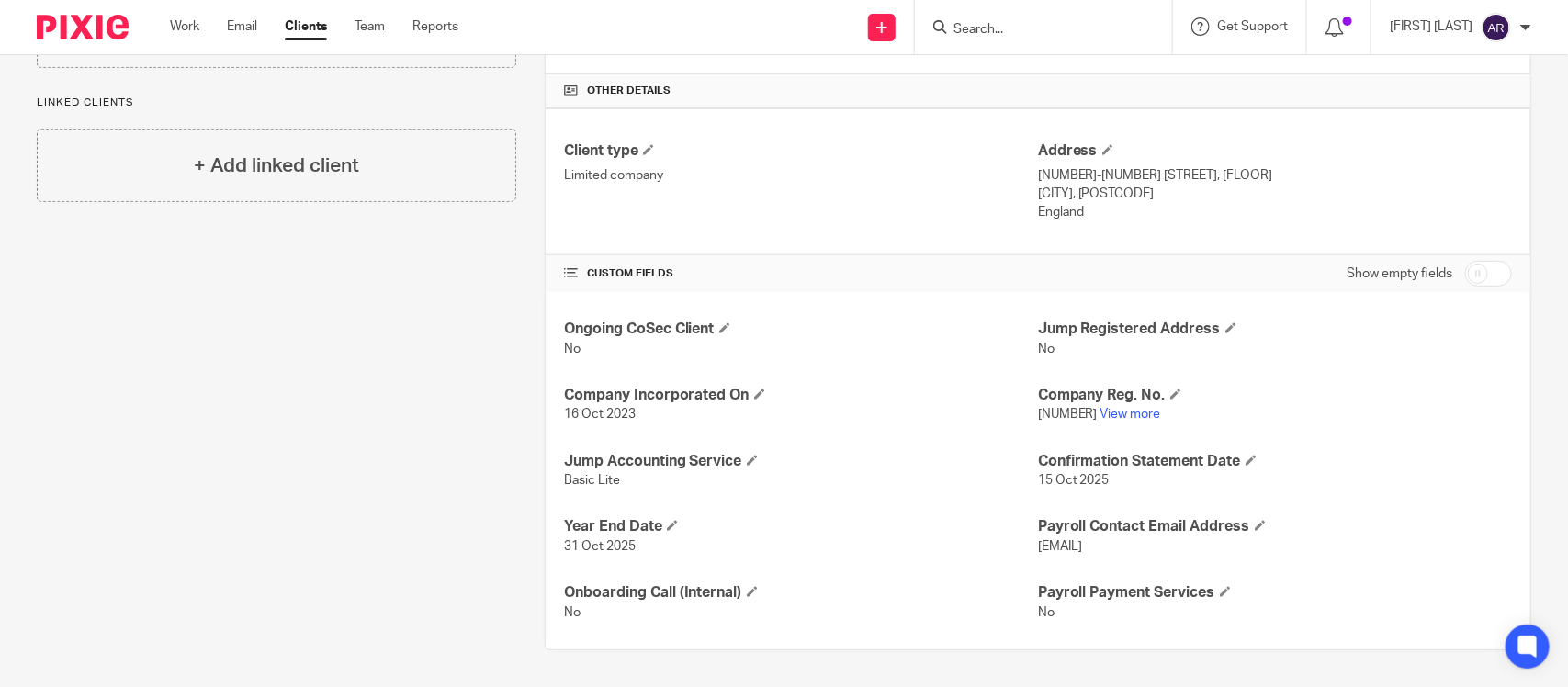 click on "Ongoing CoSec Client
No
Registered Address
No
Company Incorporated On
[DATE]
Company Reg. No.
[NUMBER]   View more
Accounting Service
Basic Lite
Confirmation Statement Date
[DATE]
Year End Date
[DATE]
Payroll Contact Email Address
[EMAIL]
Onboarding Call (Internal)
No
Payroll Payment Services
No" at bounding box center (1038, 470) 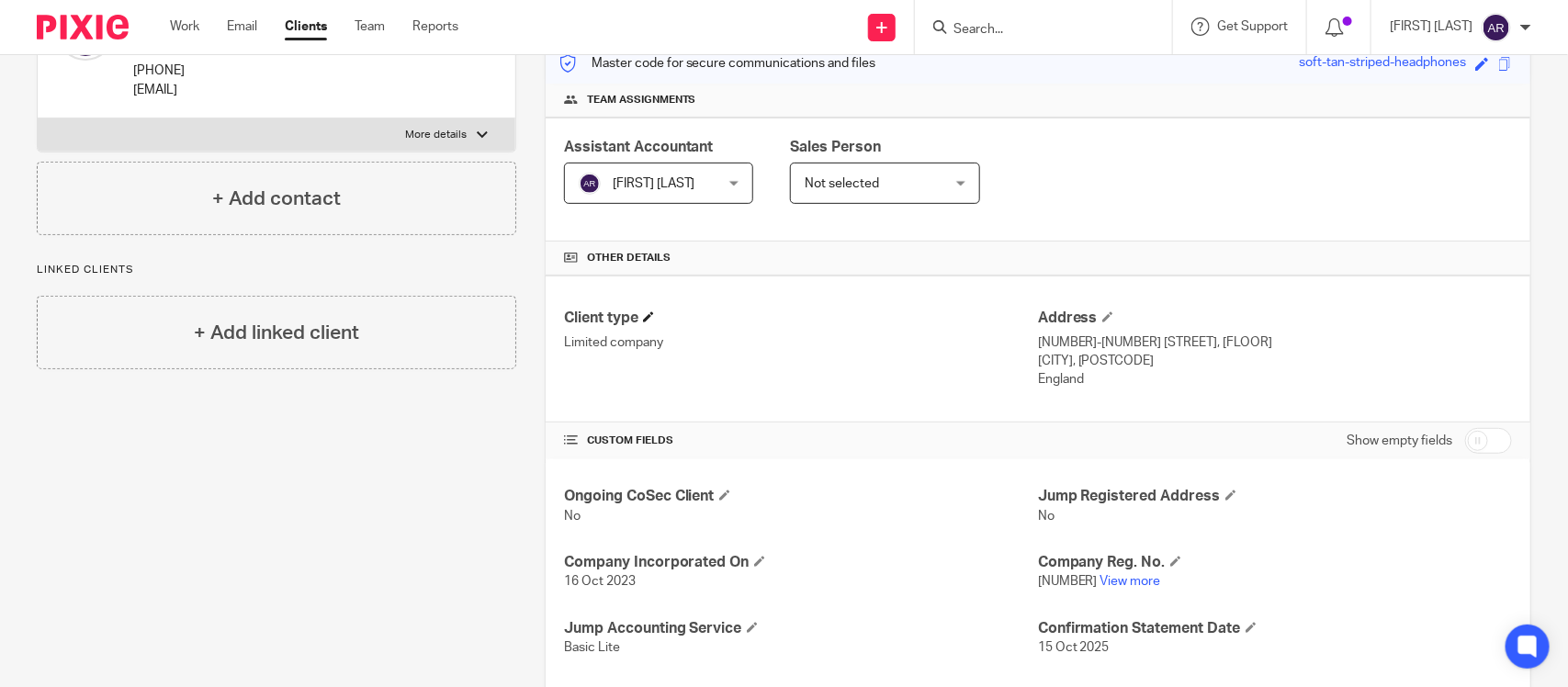 scroll, scrollTop: 344, scrollLeft: 0, axis: vertical 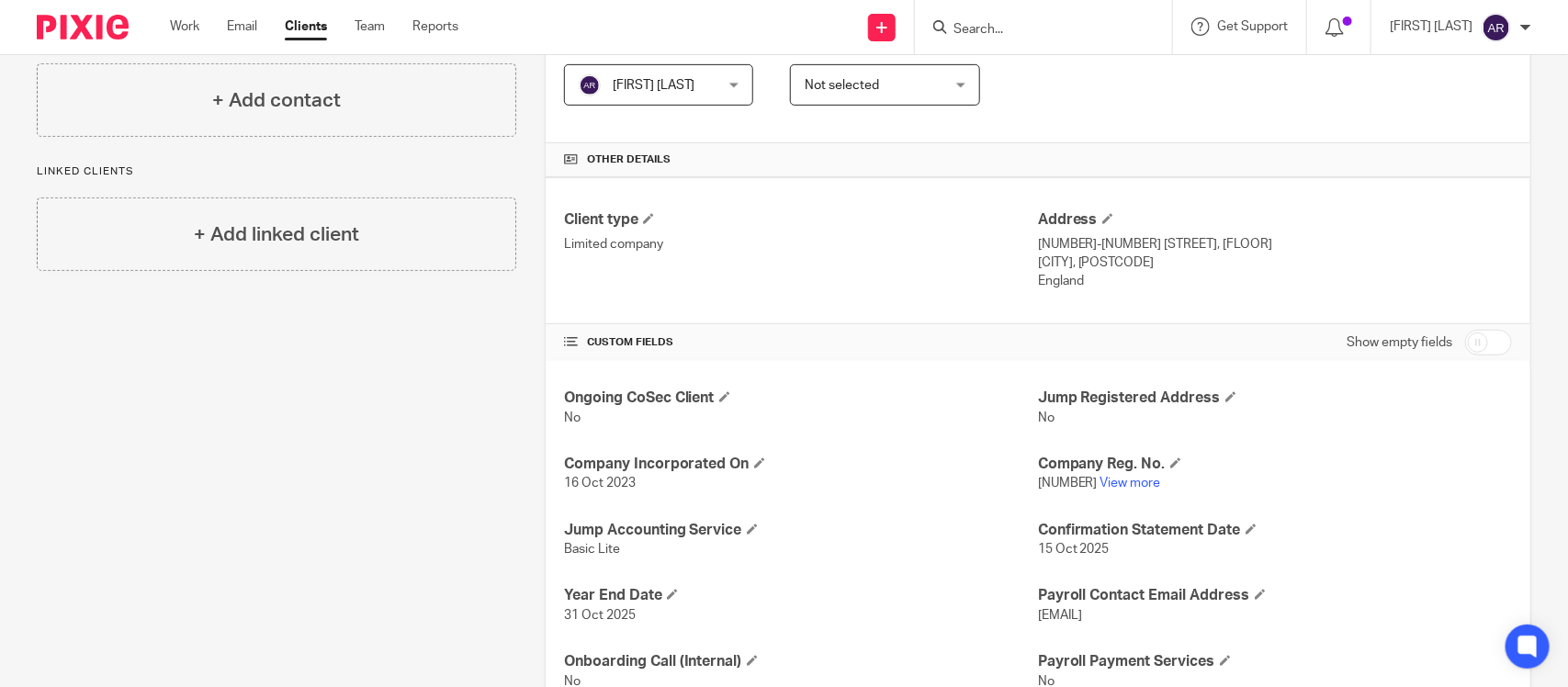 click on "[NUMBER]   View more" at bounding box center (1275, 483) 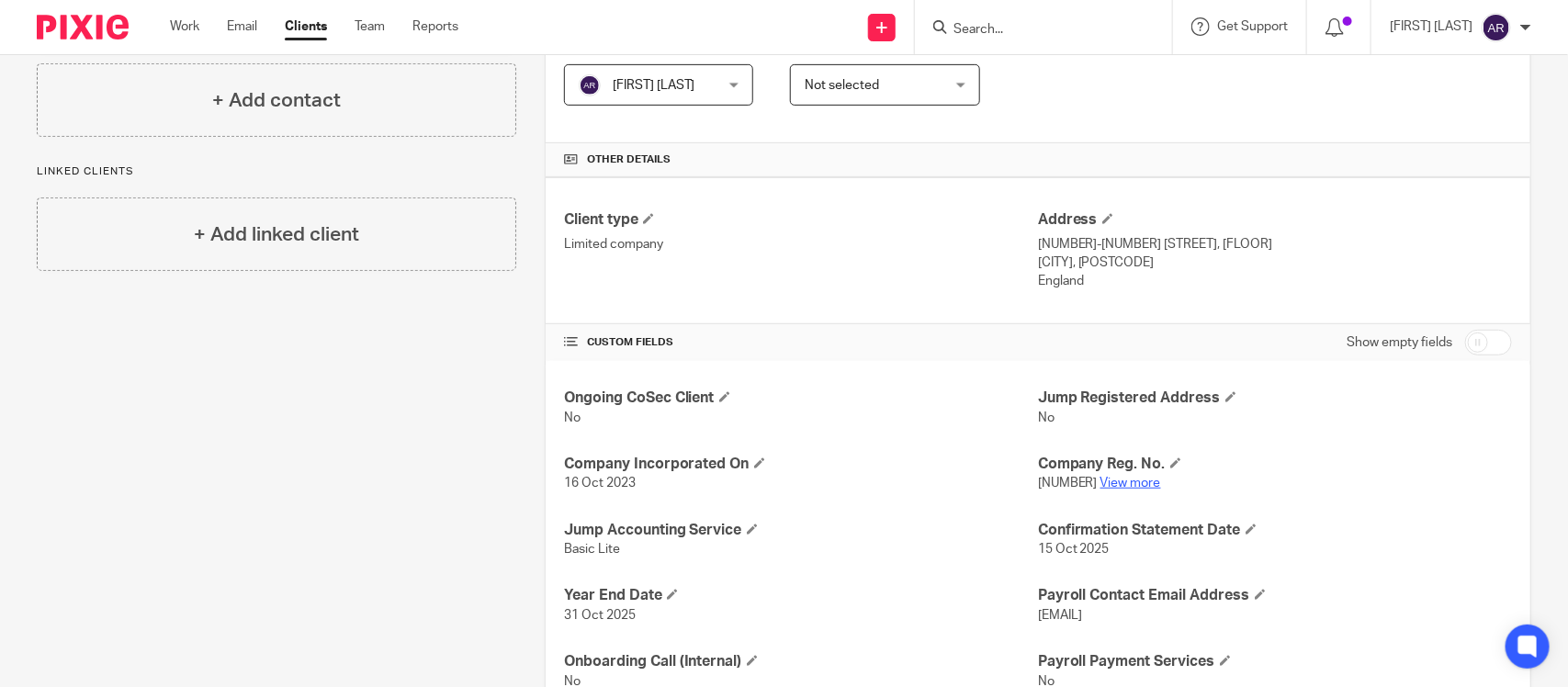 click on "View more" at bounding box center [1131, 483] 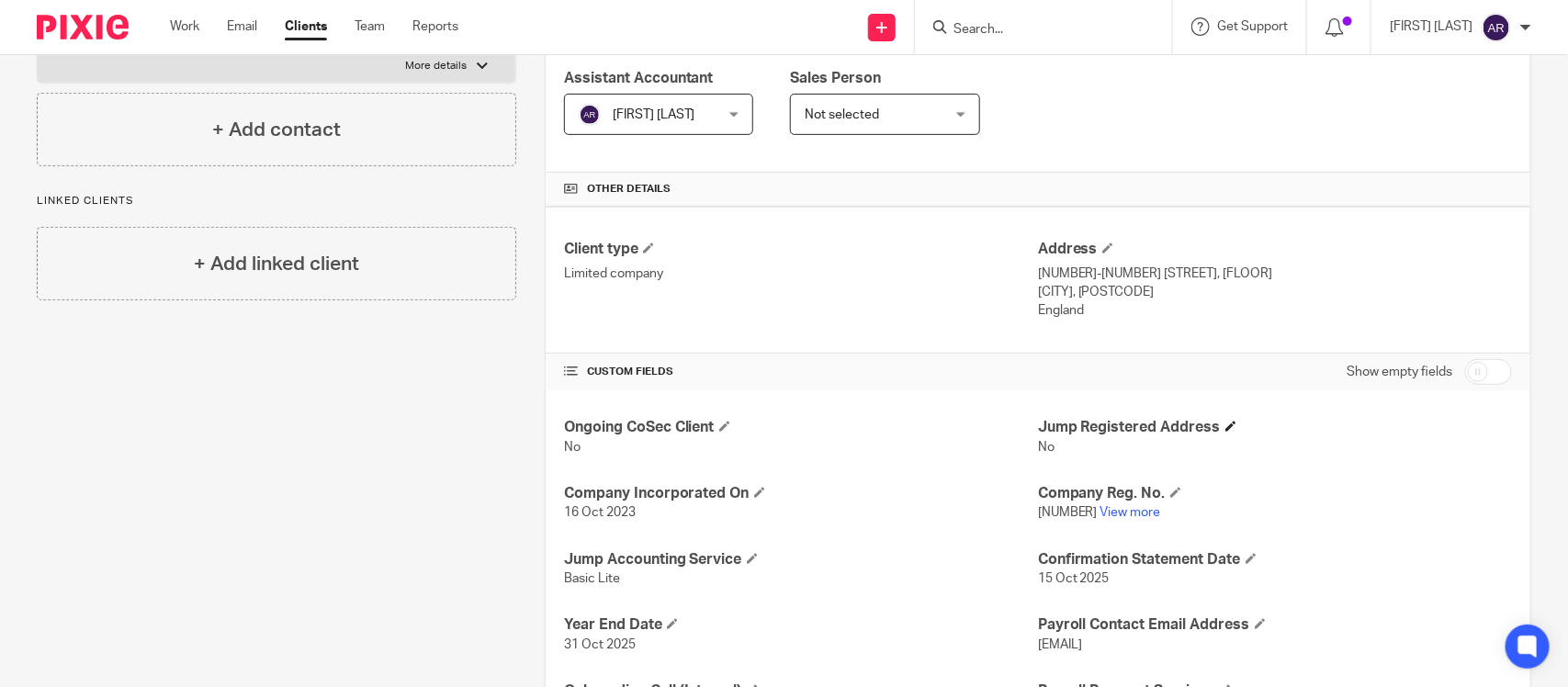 scroll, scrollTop: 414, scrollLeft: 0, axis: vertical 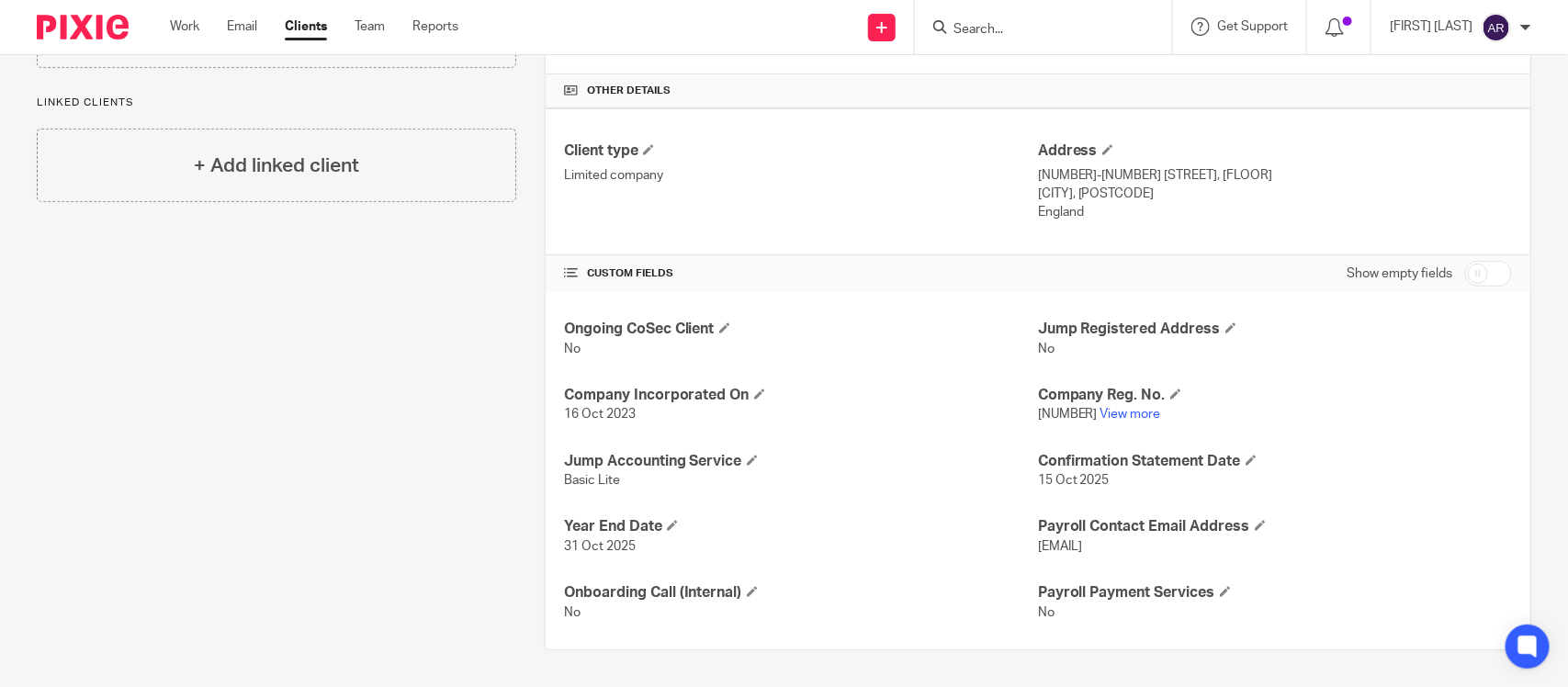 click on "Show empty fields" at bounding box center (1429, 274) 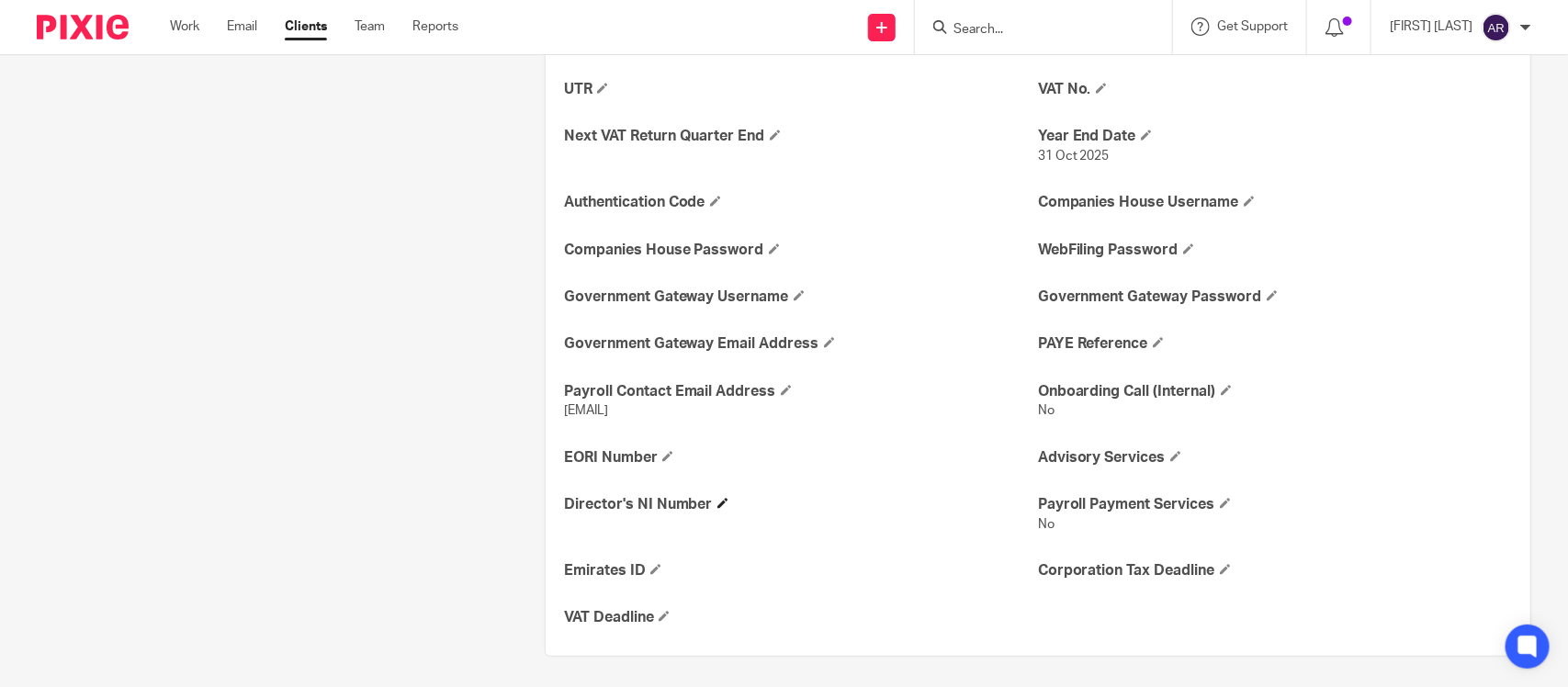 scroll, scrollTop: 906, scrollLeft: 0, axis: vertical 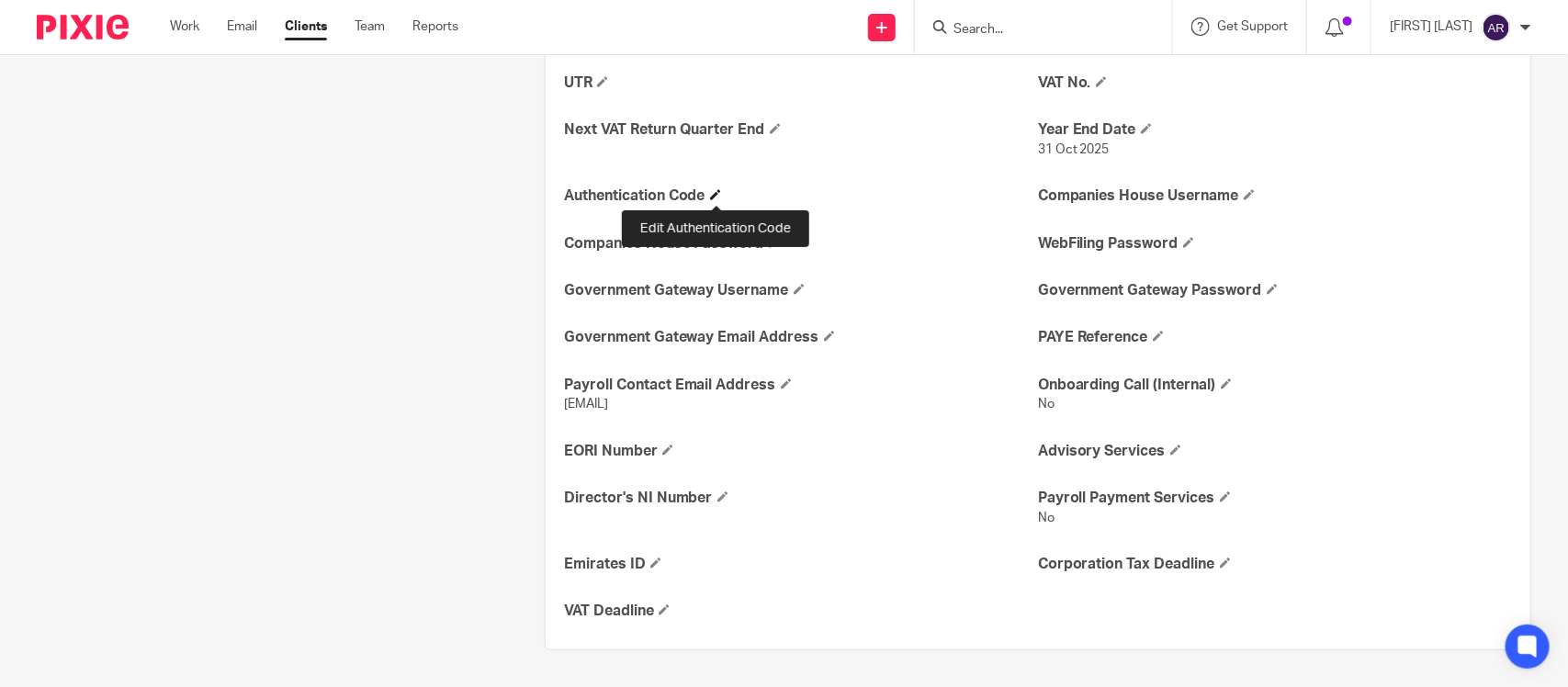 click at bounding box center (716, 195) 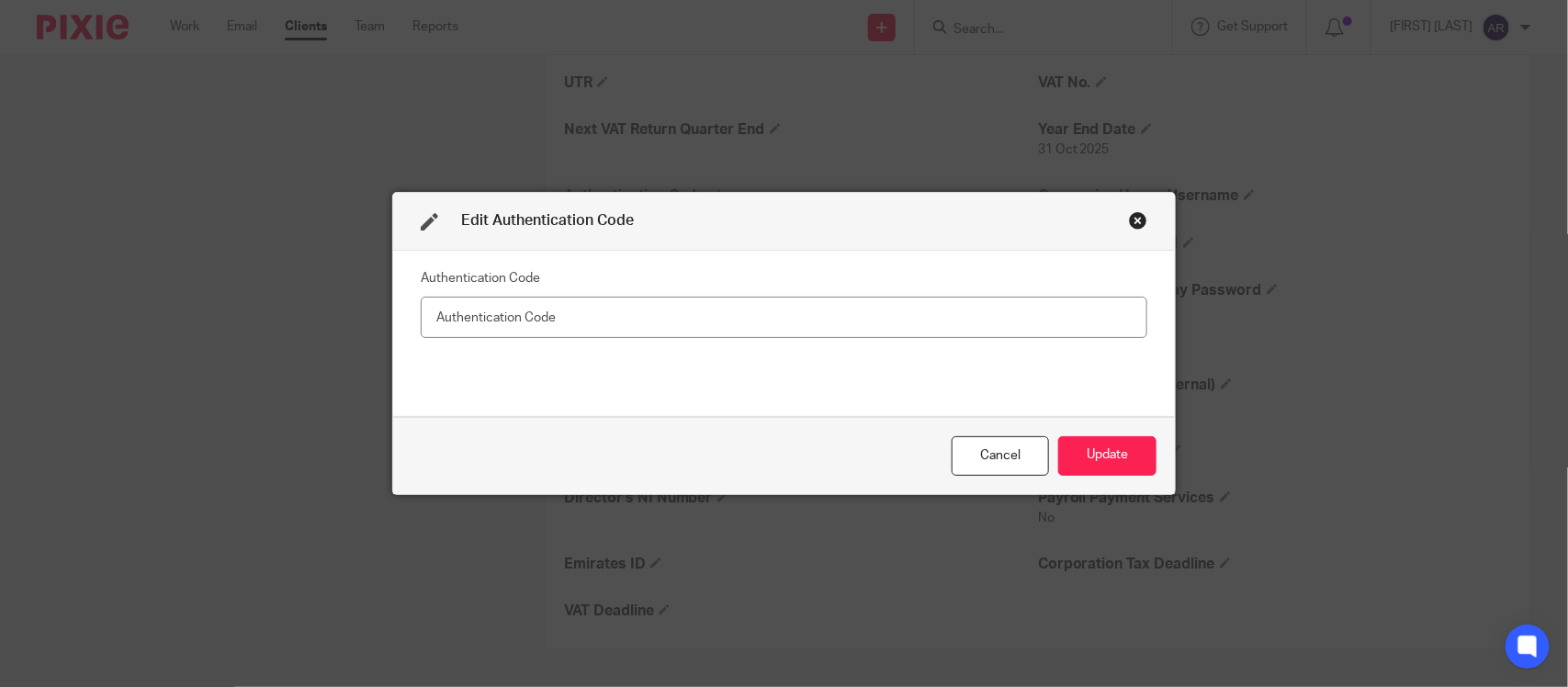click at bounding box center [784, 317] 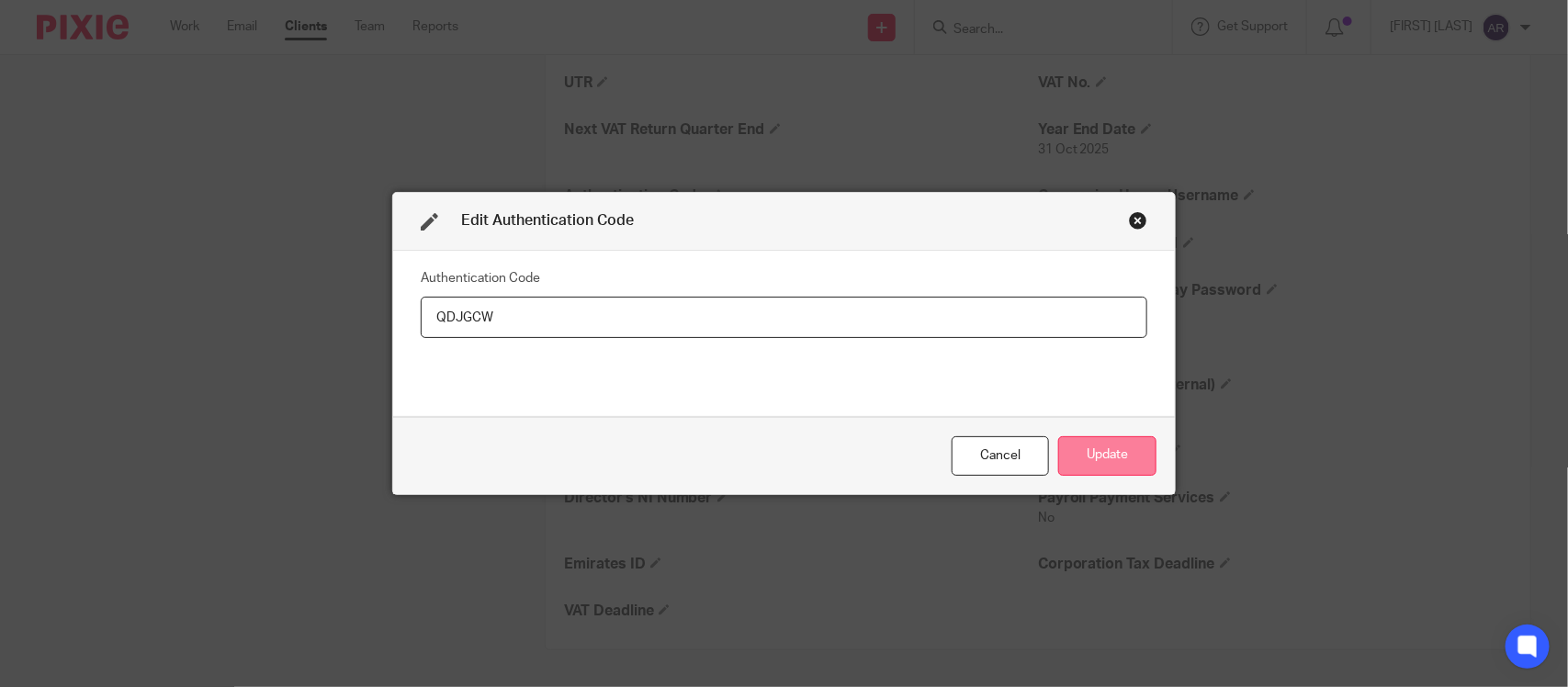 type on "QDJGCW" 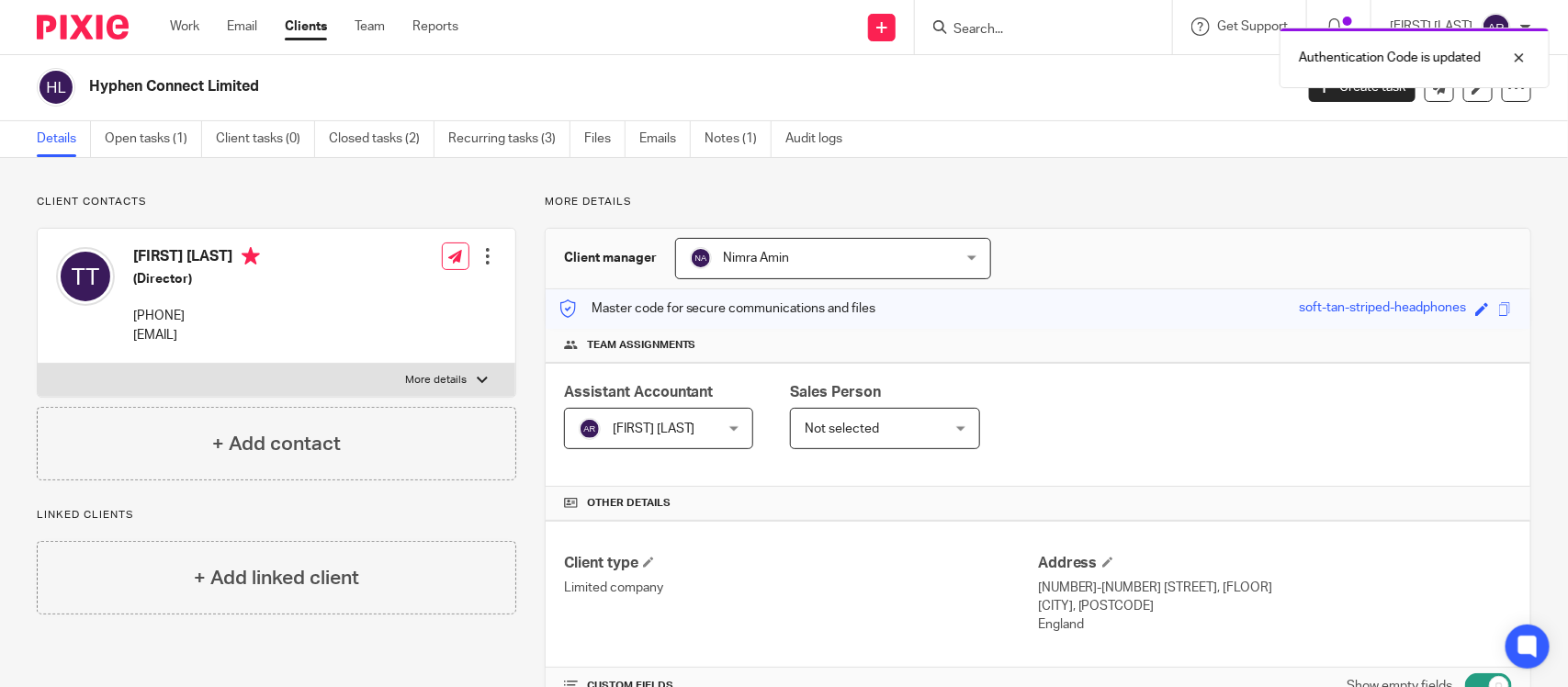 scroll, scrollTop: 0, scrollLeft: 0, axis: both 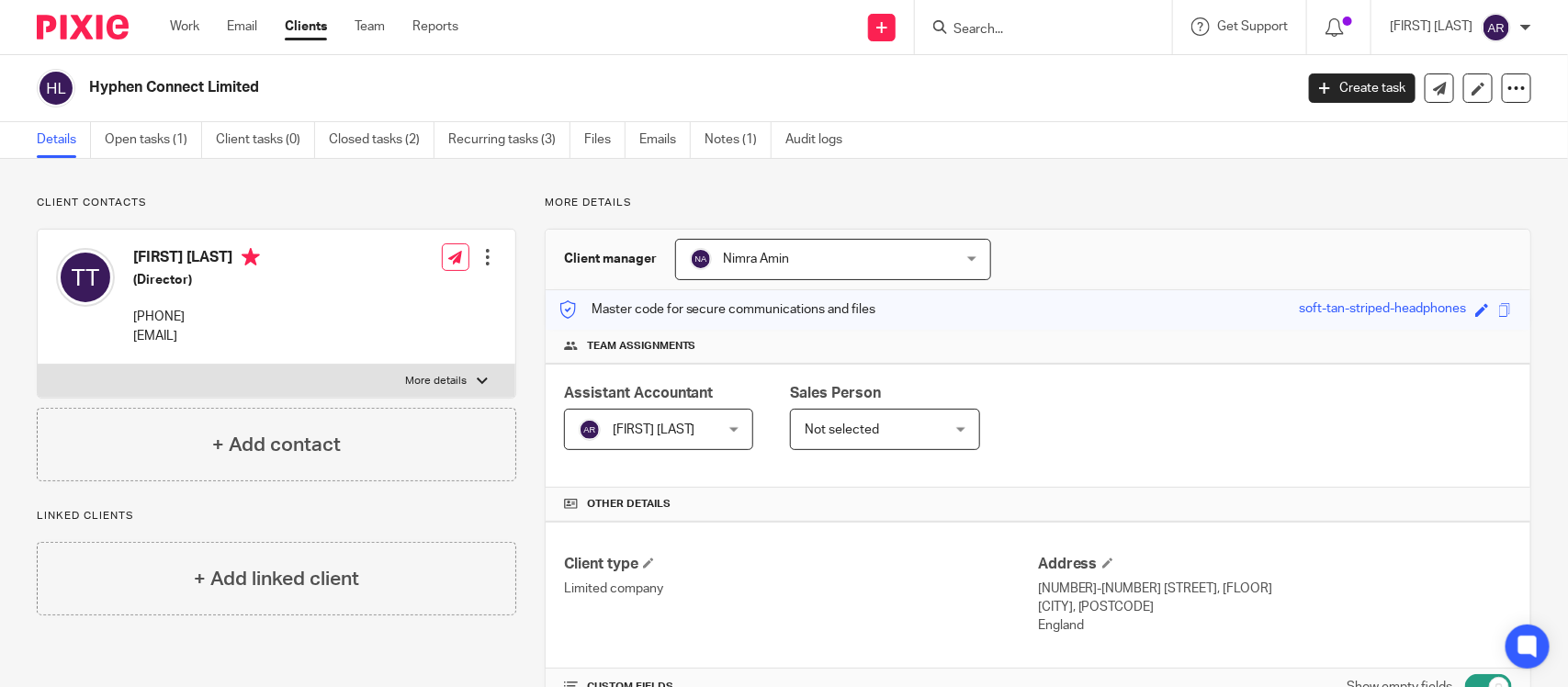click on "Client contacts
[FIRST] [LAST]
(Director)
[PHONE]
[EMAIL]
Edit contact
Create client from contact
Export data
Delete contact
More details
No No No" at bounding box center [784, 884] 